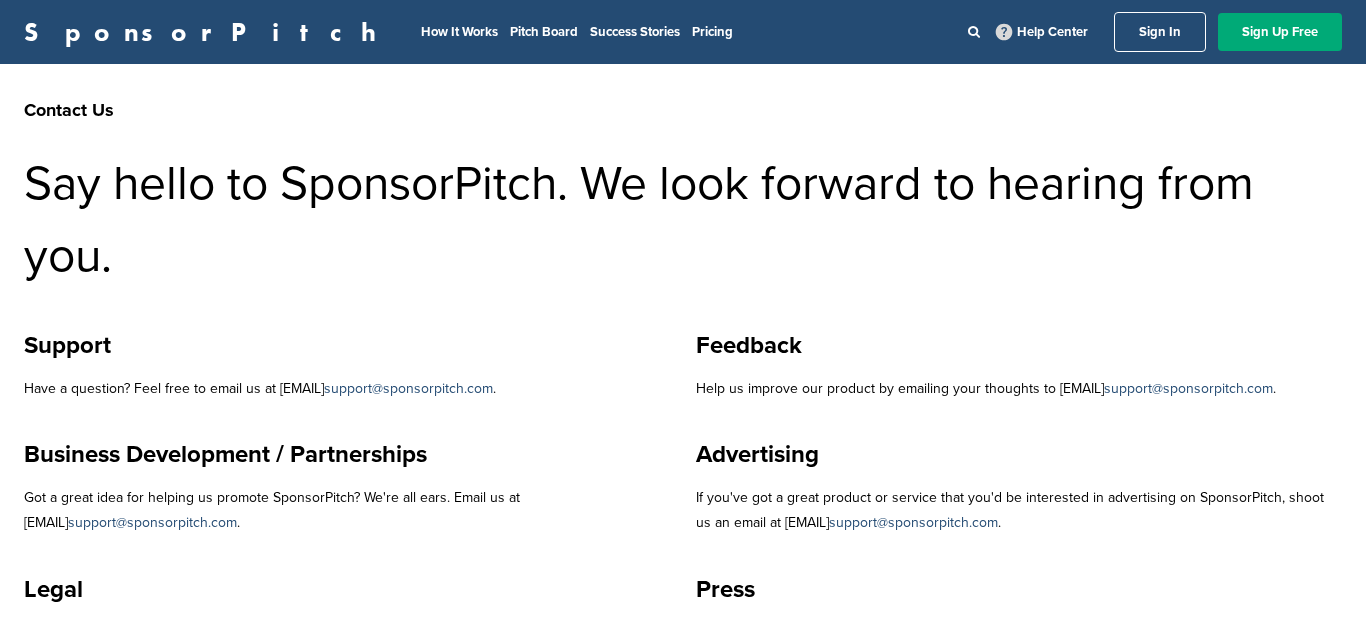 scroll, scrollTop: 0, scrollLeft: 0, axis: both 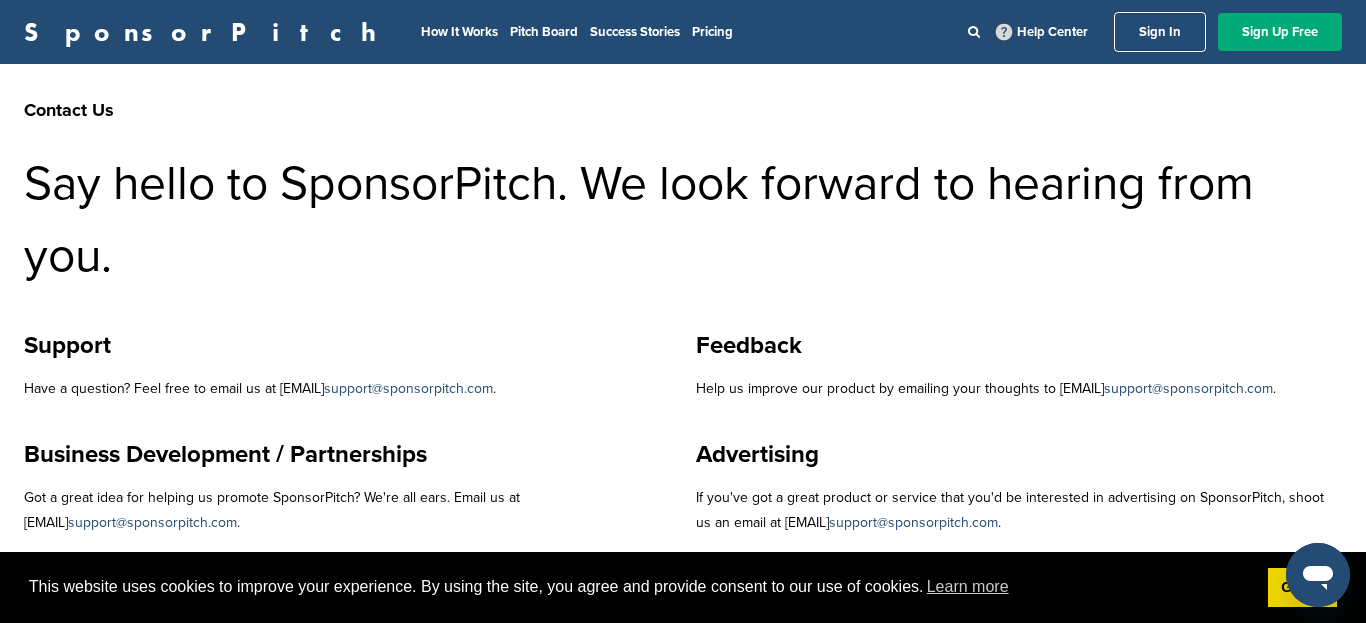 click on "Sign In" at bounding box center [1160, 32] 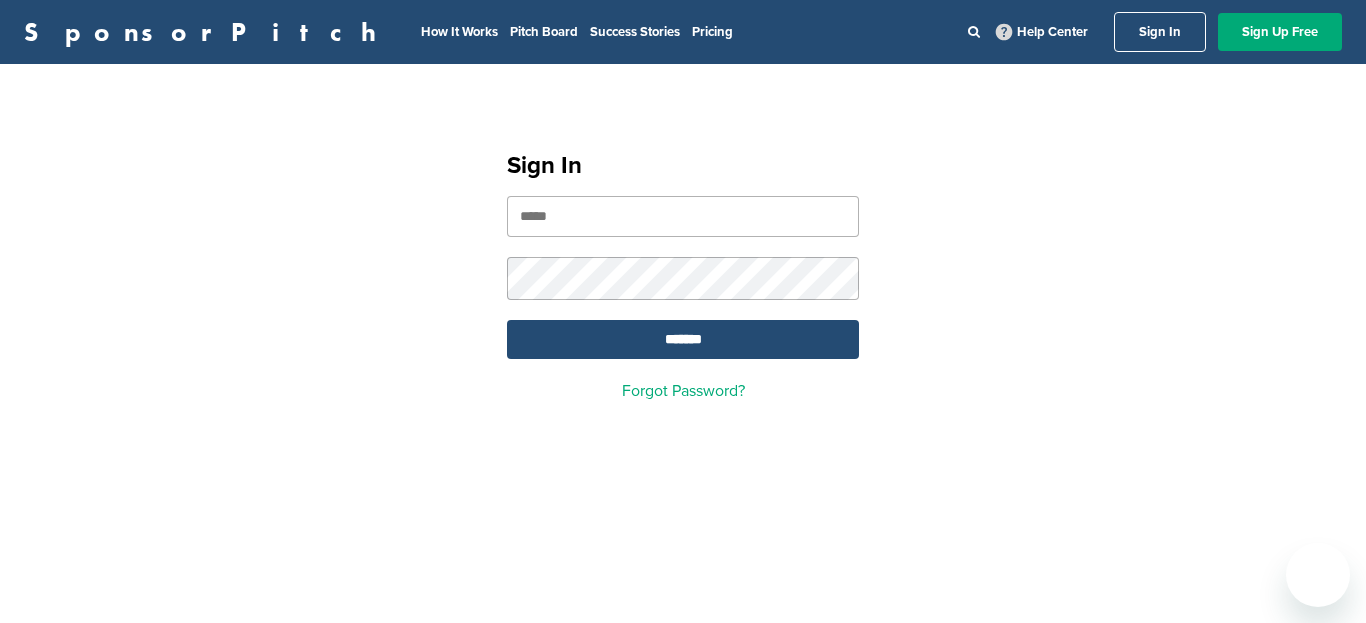 scroll, scrollTop: 0, scrollLeft: 0, axis: both 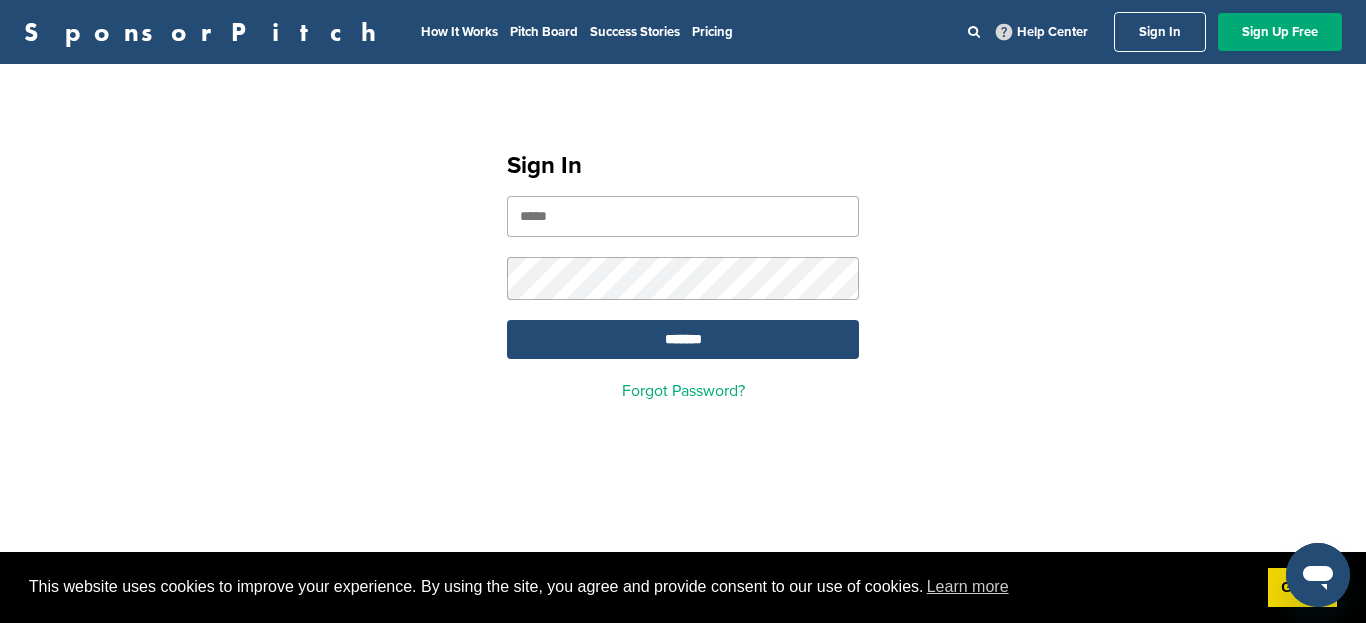 click at bounding box center (683, 216) 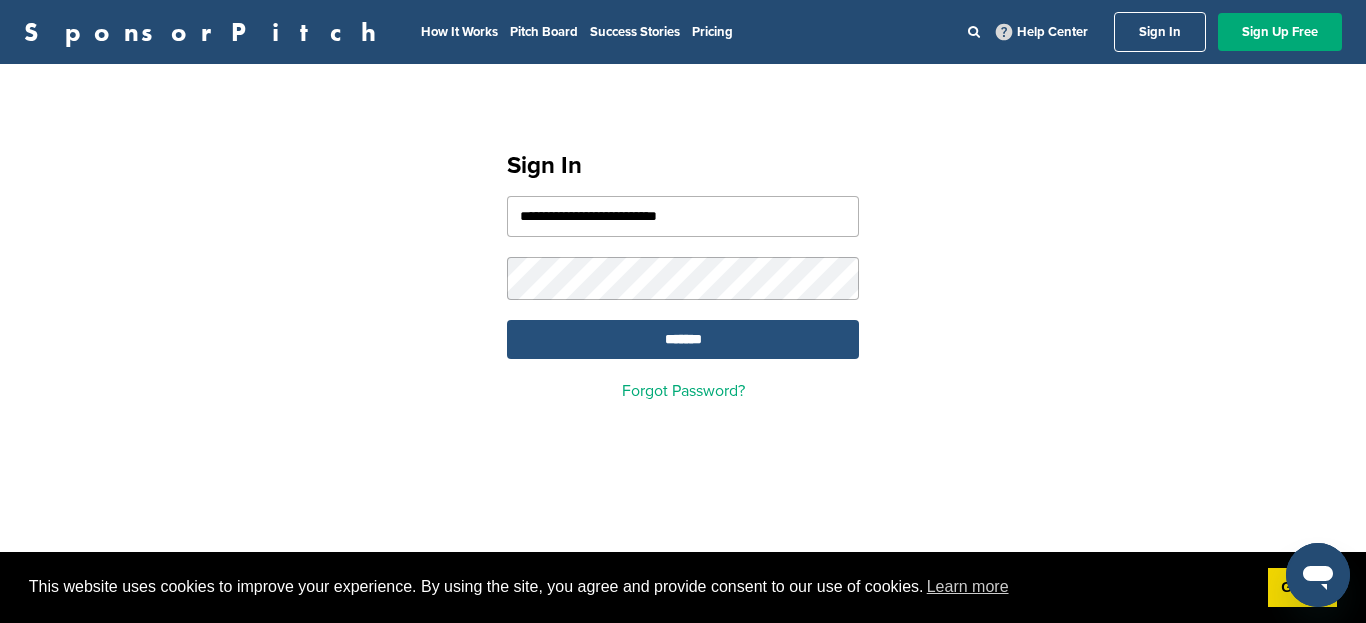 click on "*******" at bounding box center [683, 339] 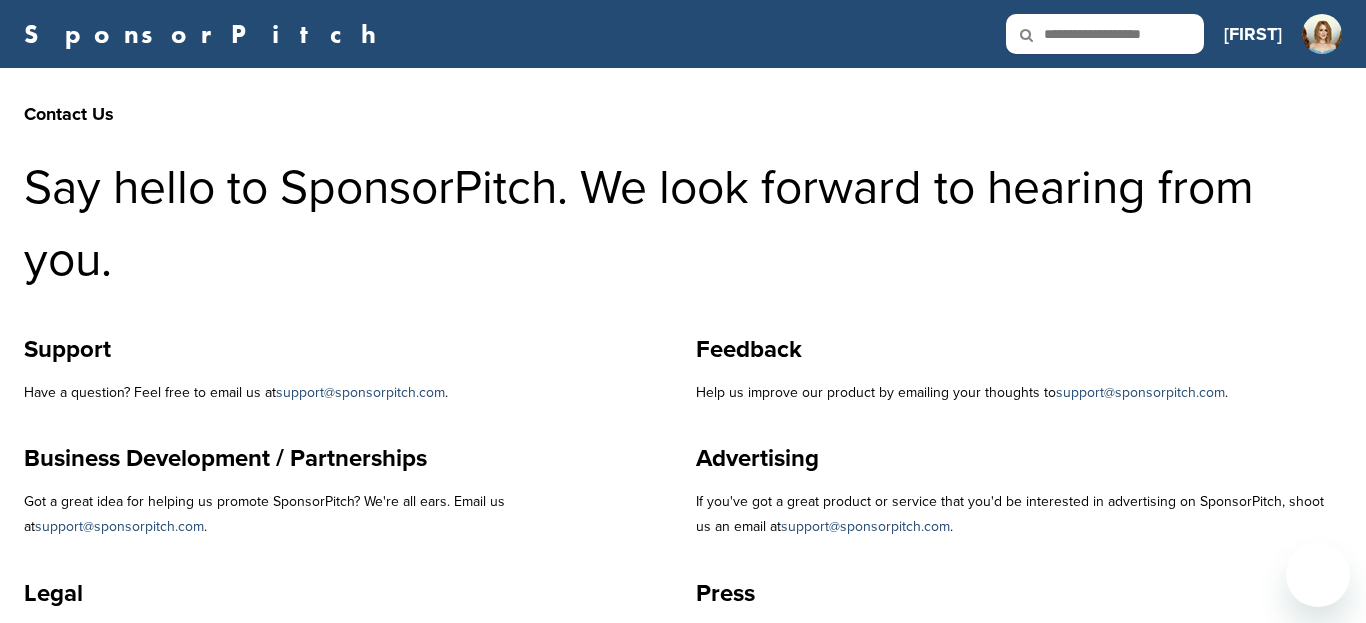 scroll, scrollTop: 0, scrollLeft: 0, axis: both 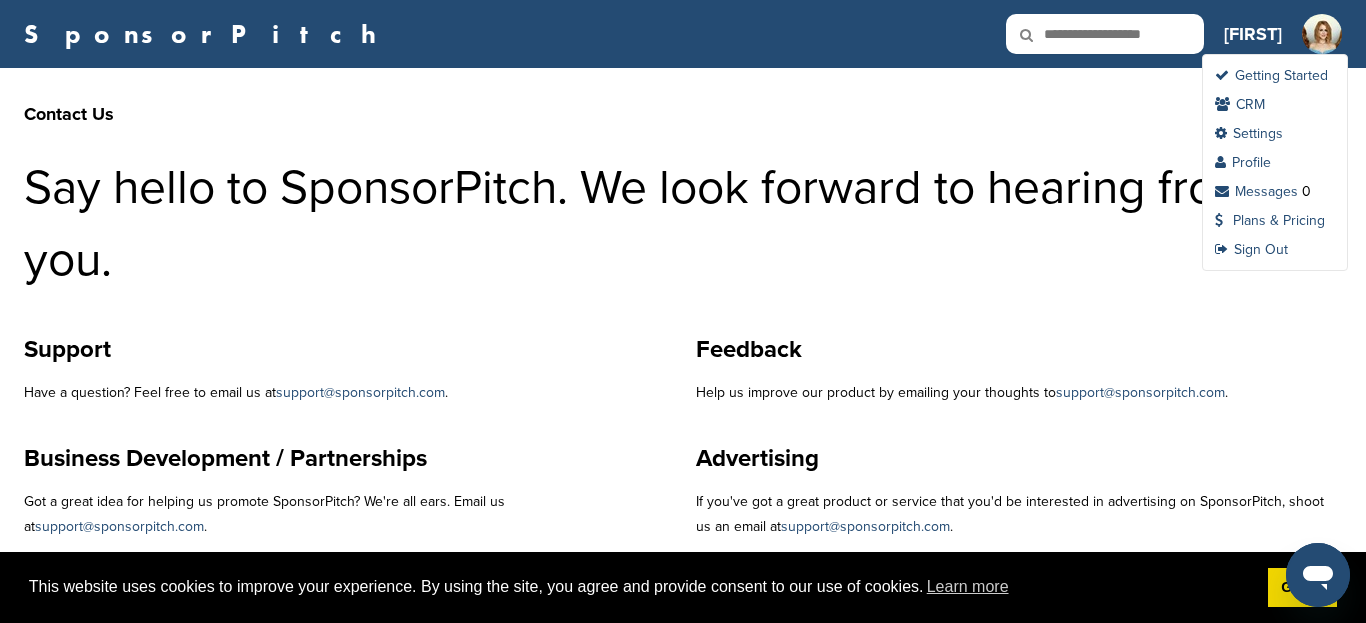click at bounding box center [1322, 47] 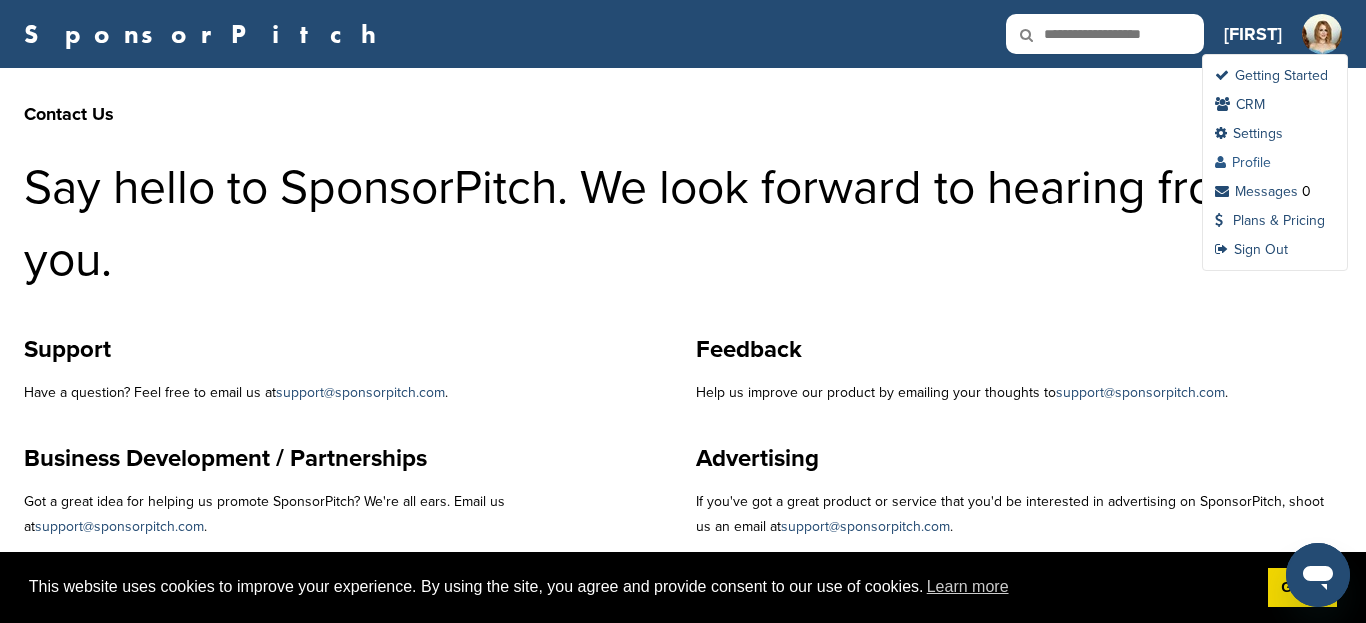 click on "Profile" at bounding box center (1243, 162) 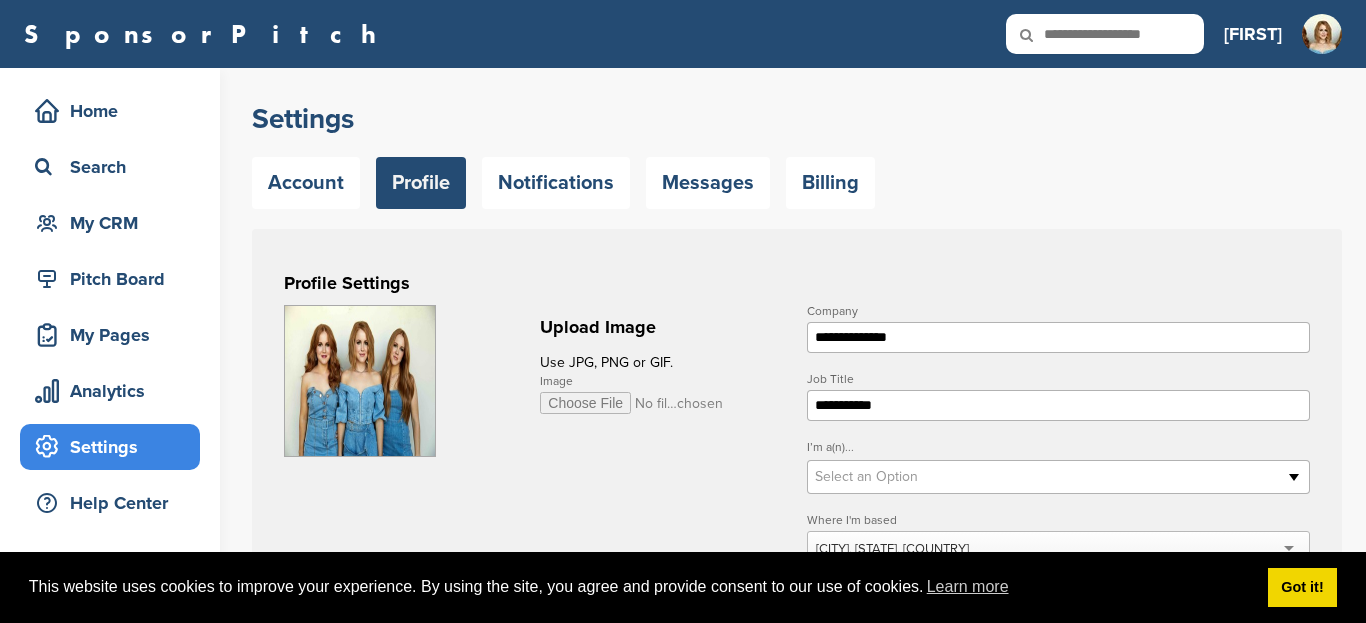 scroll, scrollTop: 0, scrollLeft: 0, axis: both 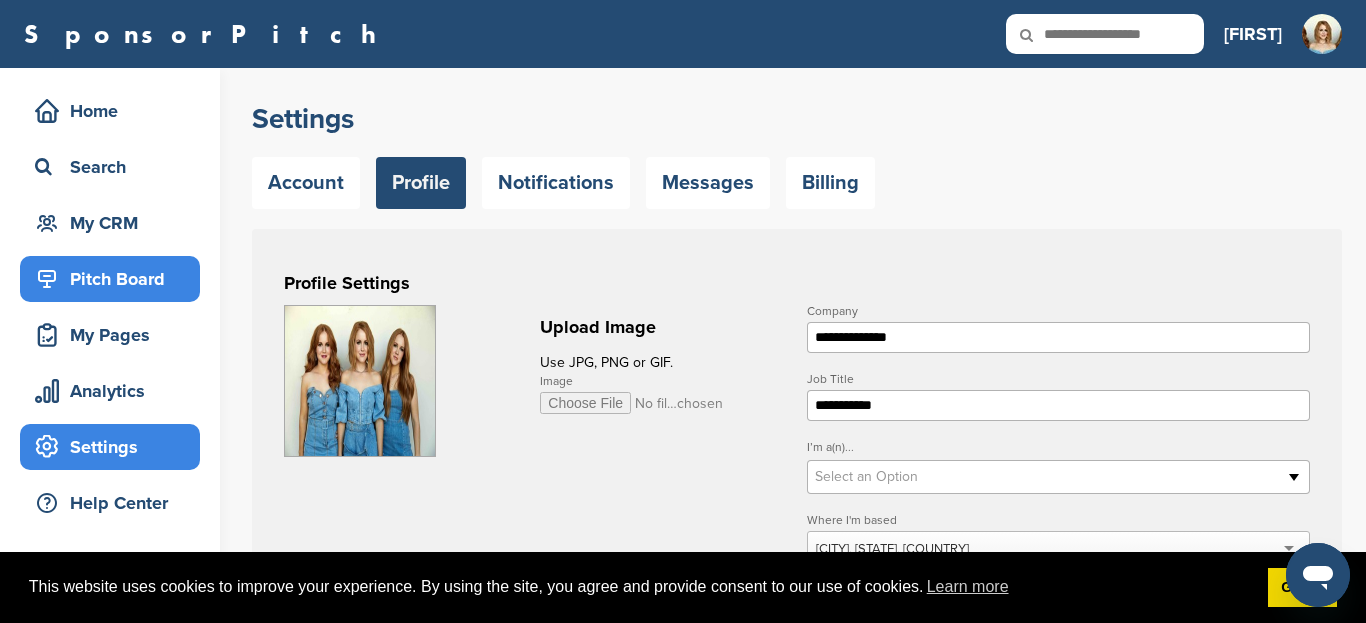click on "Pitch Board" at bounding box center [115, 279] 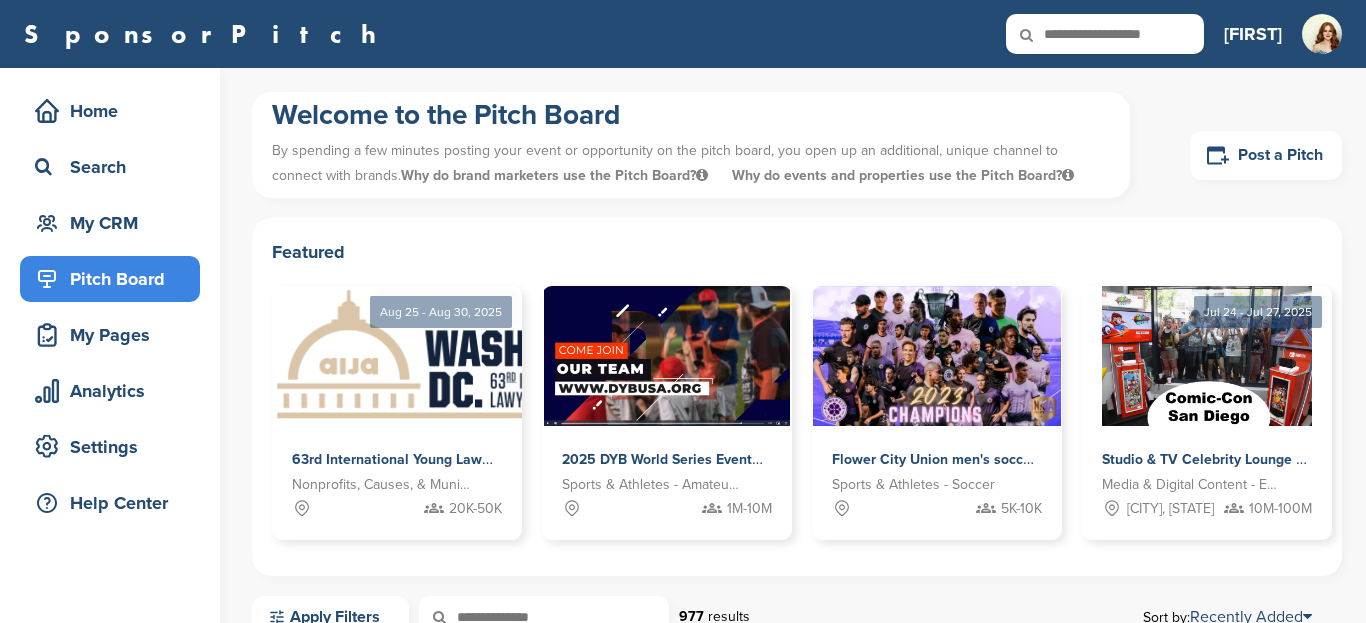 scroll, scrollTop: 72, scrollLeft: 0, axis: vertical 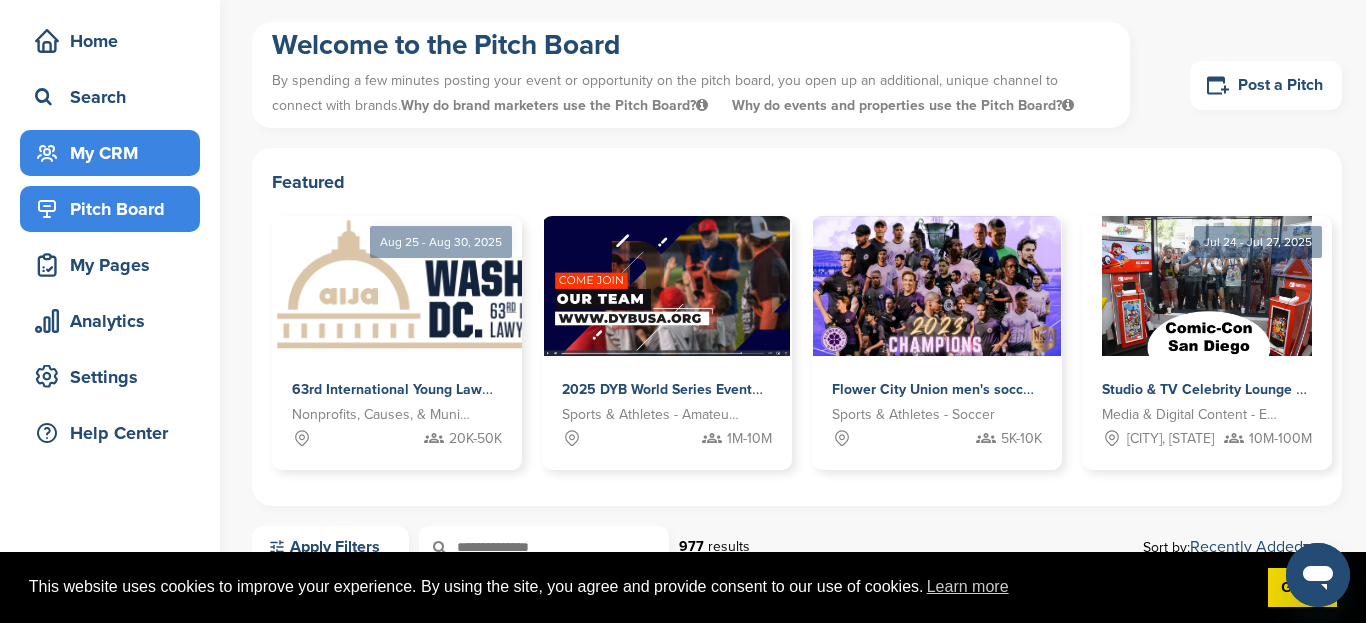 click on "My CRM" at bounding box center (115, 153) 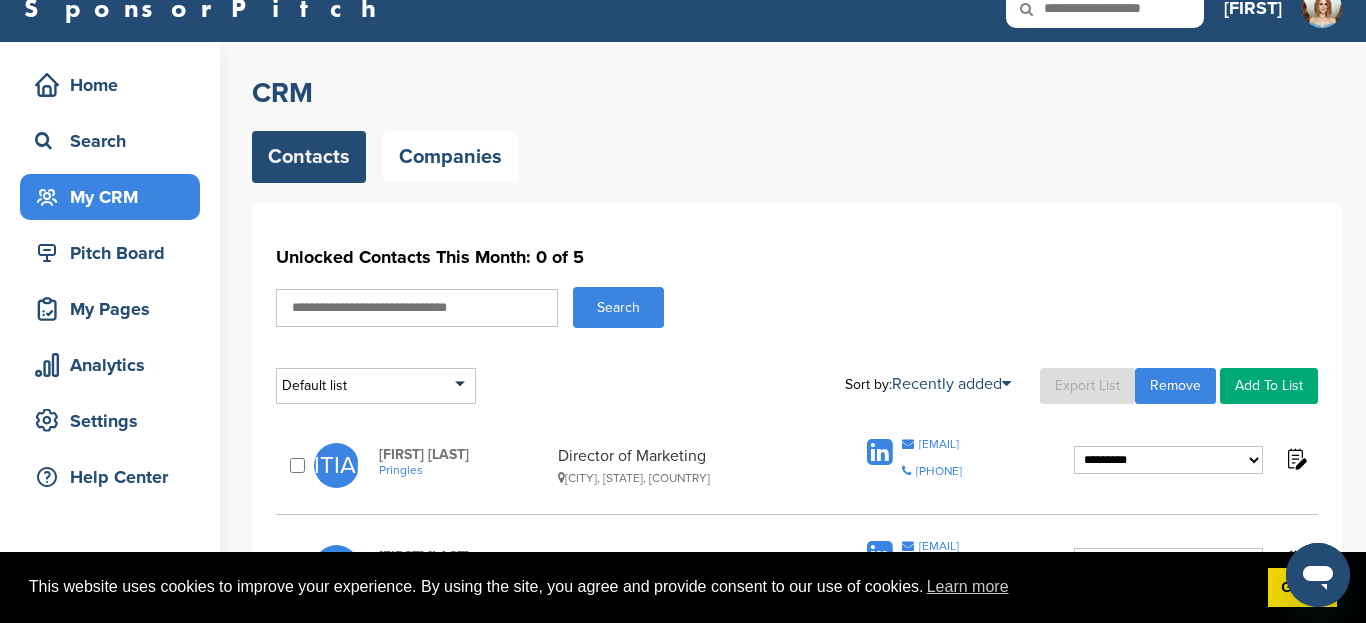 scroll, scrollTop: 85, scrollLeft: 0, axis: vertical 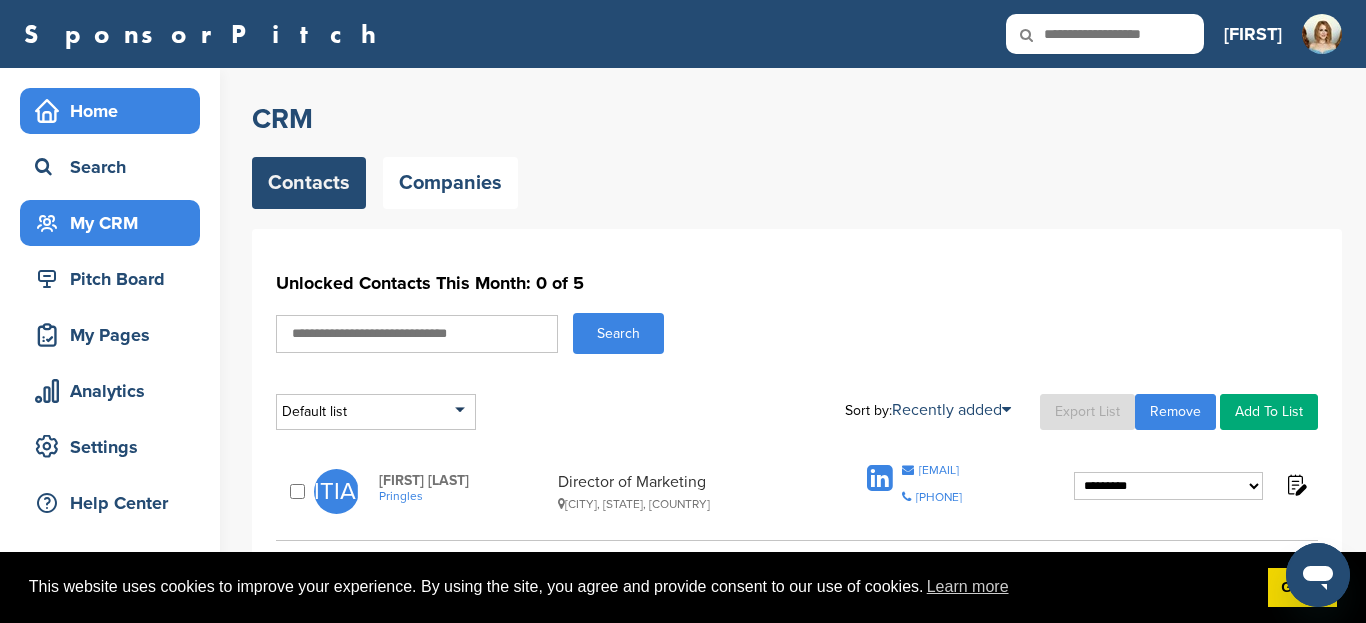 click on "Home" at bounding box center (115, 111) 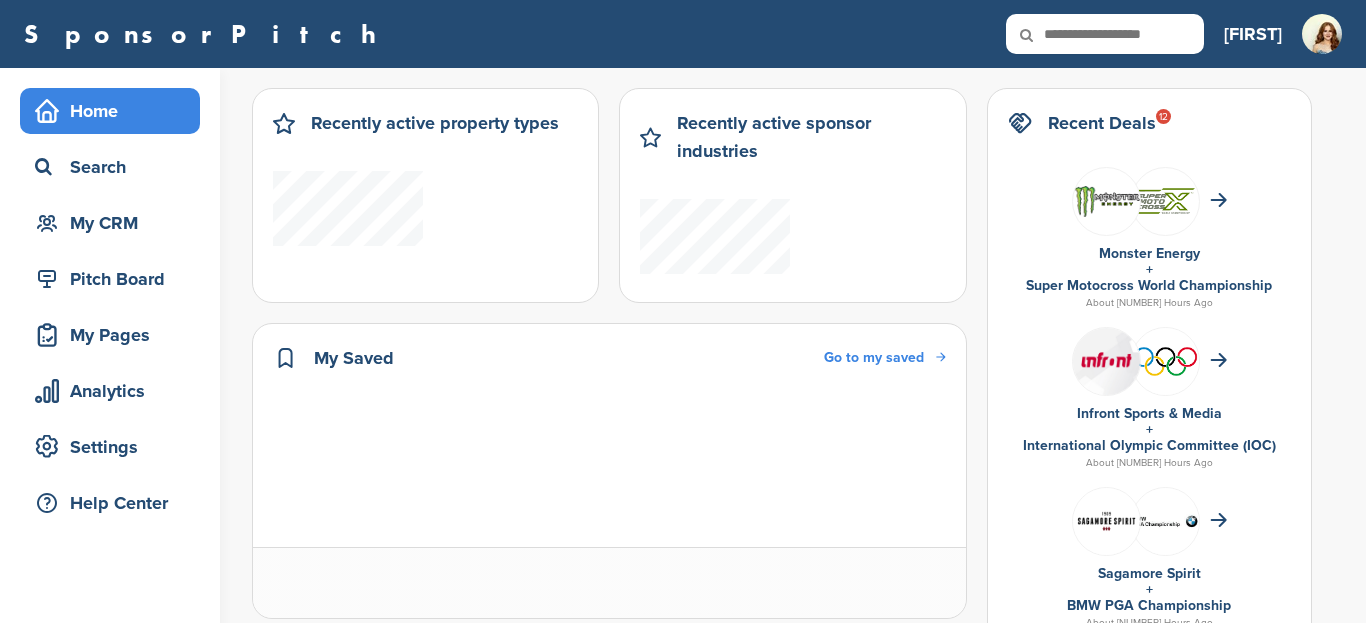 scroll, scrollTop: 0, scrollLeft: 0, axis: both 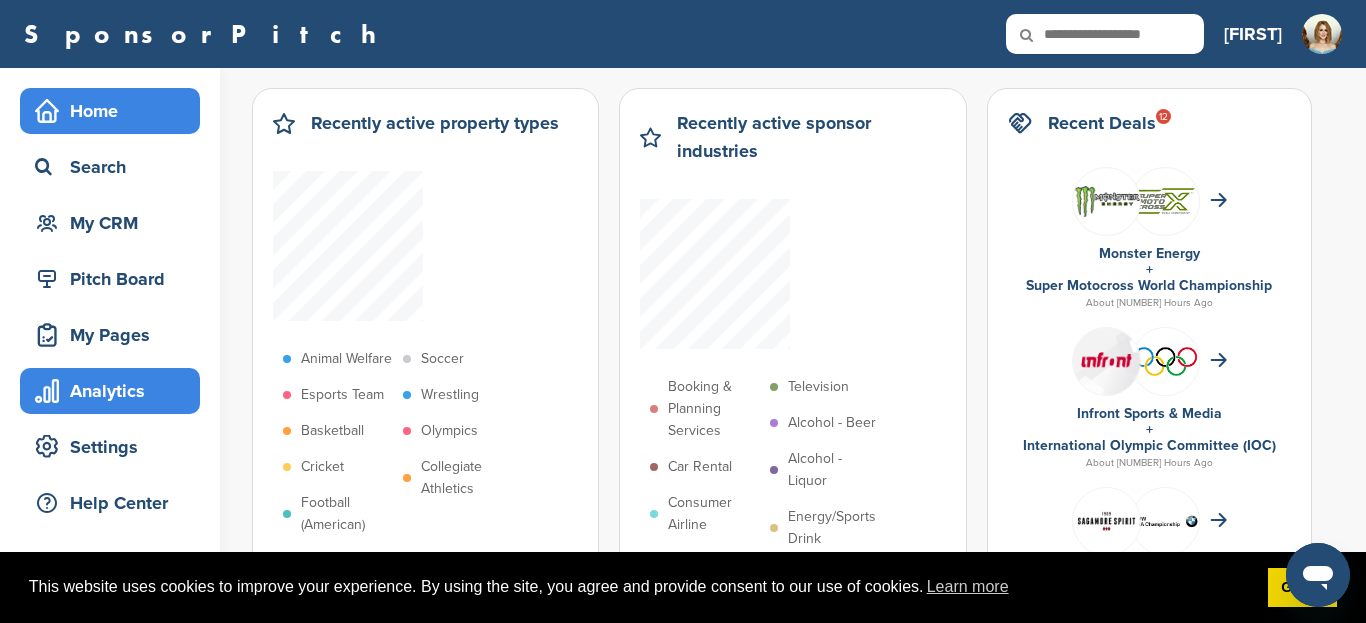 click on "Analytics" at bounding box center [115, 391] 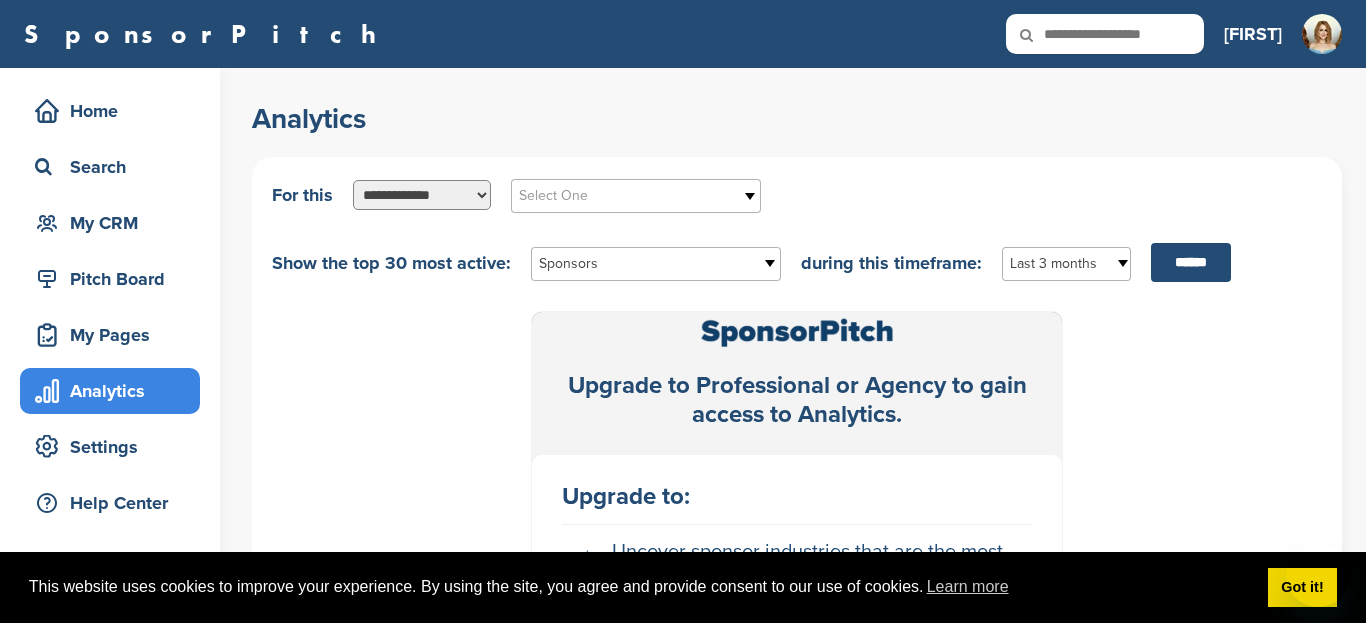 scroll, scrollTop: 510, scrollLeft: 0, axis: vertical 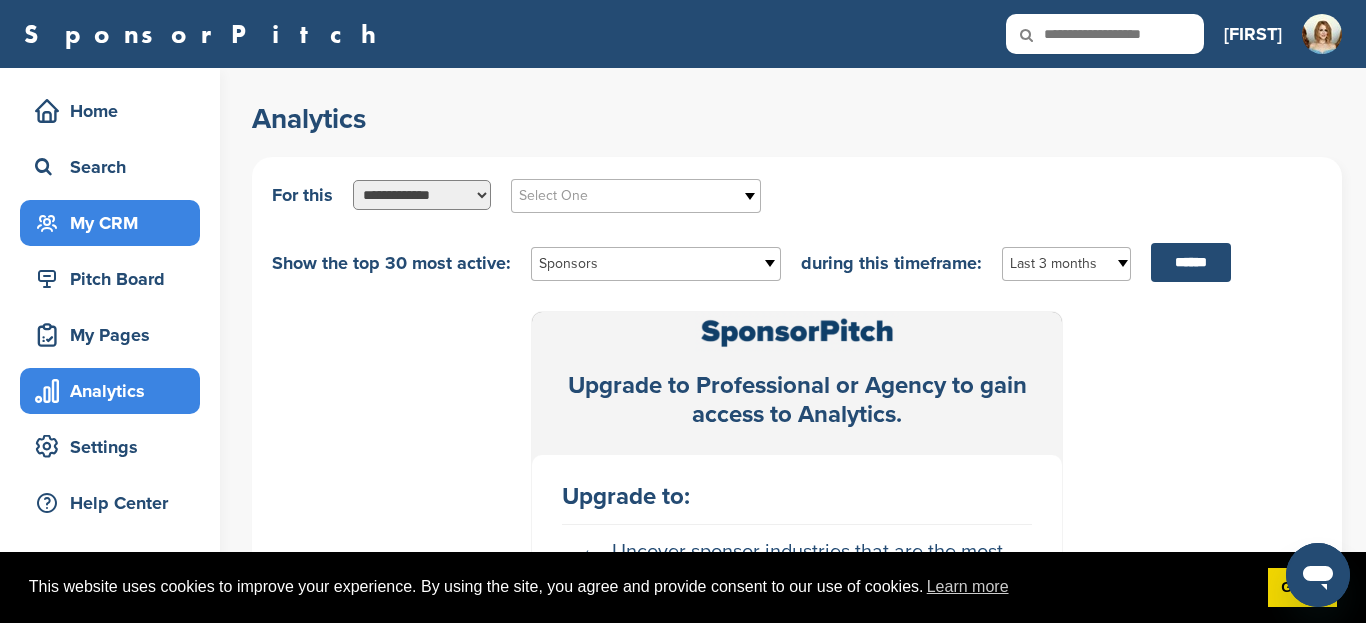 click on "My CRM" at bounding box center [115, 223] 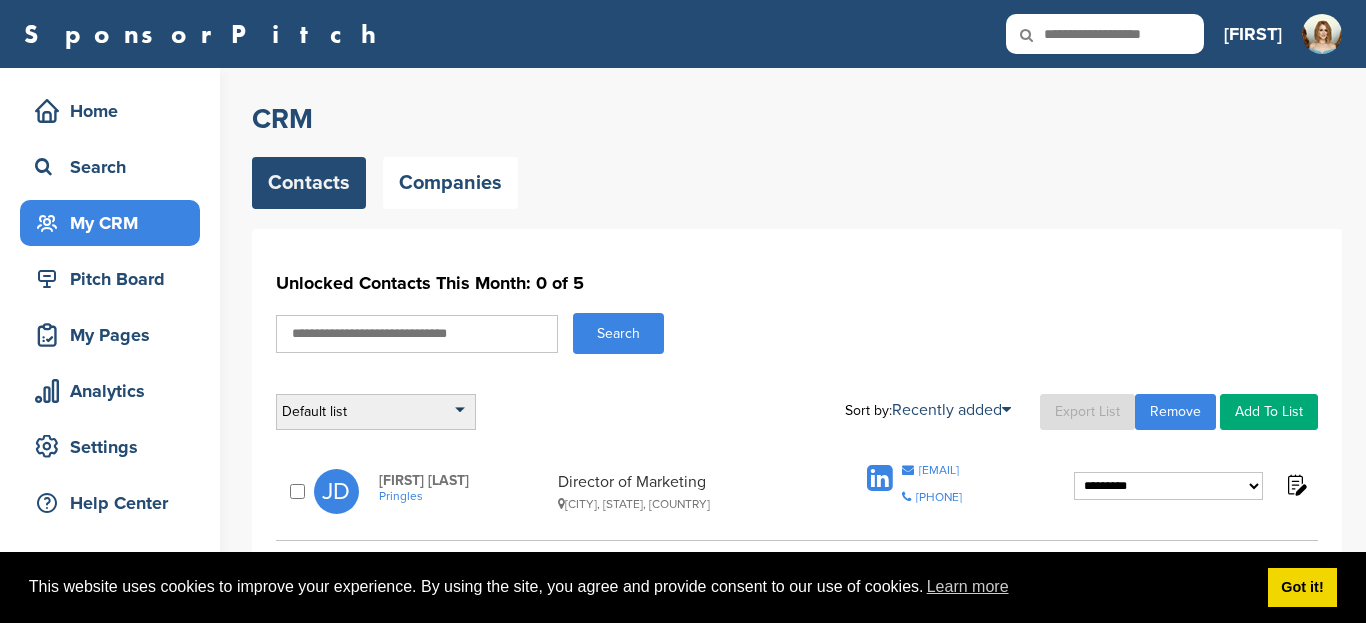 scroll, scrollTop: 0, scrollLeft: 0, axis: both 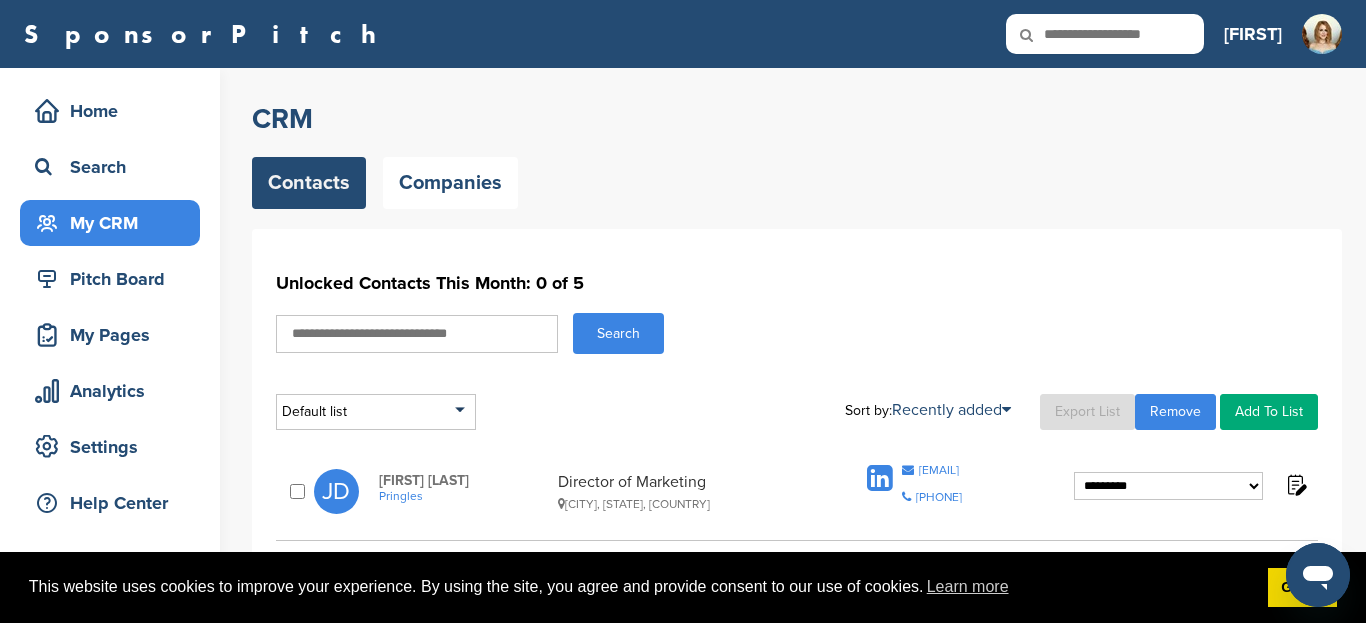click on "**********" at bounding box center (797, 1249) 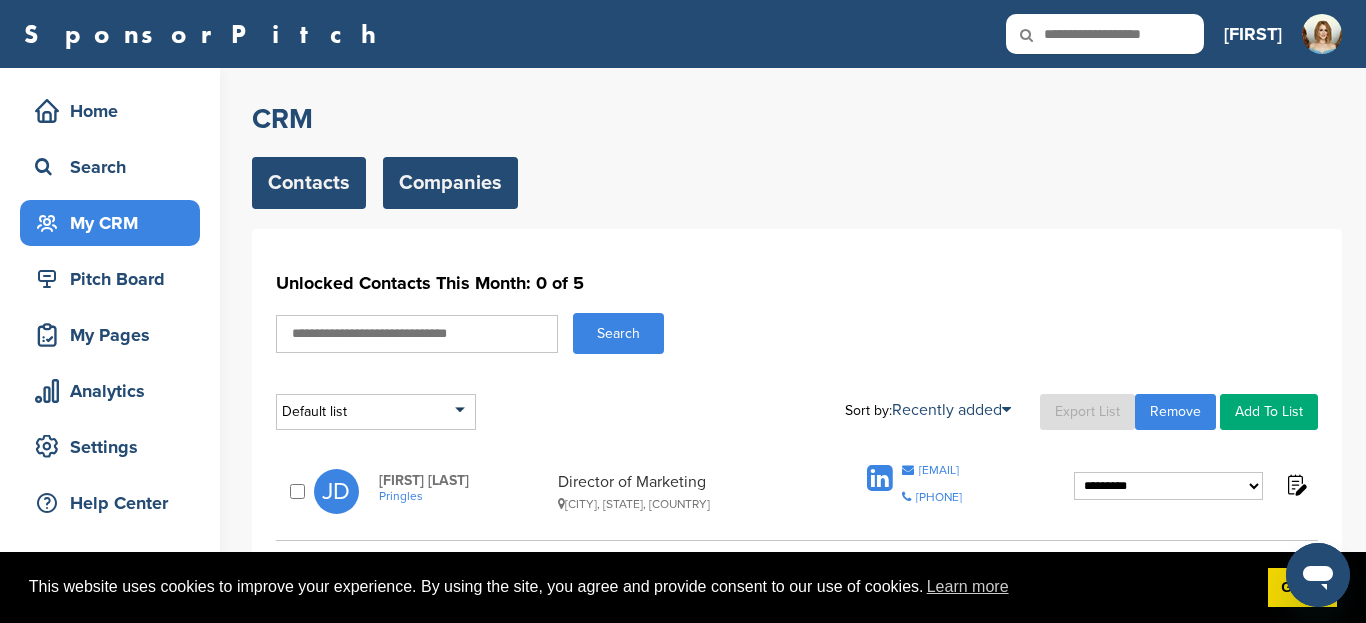 click on "Companies" at bounding box center [450, 183] 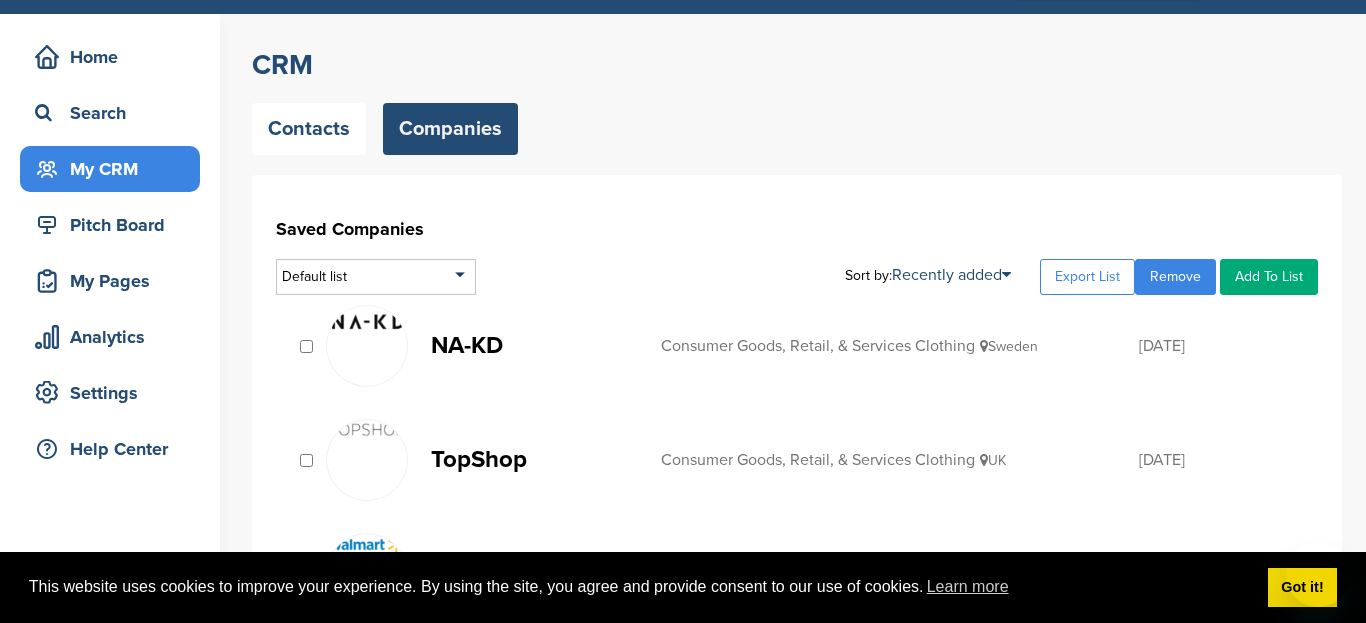 scroll, scrollTop: 168, scrollLeft: 0, axis: vertical 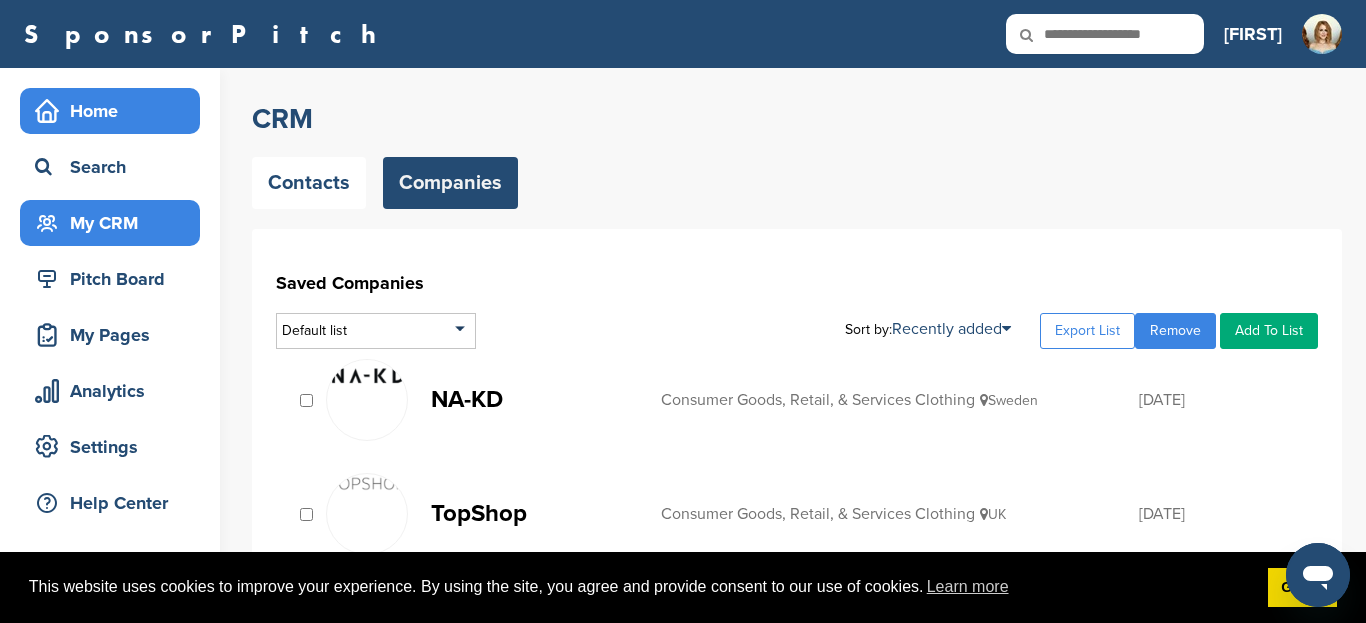 click on "Home" at bounding box center (115, 111) 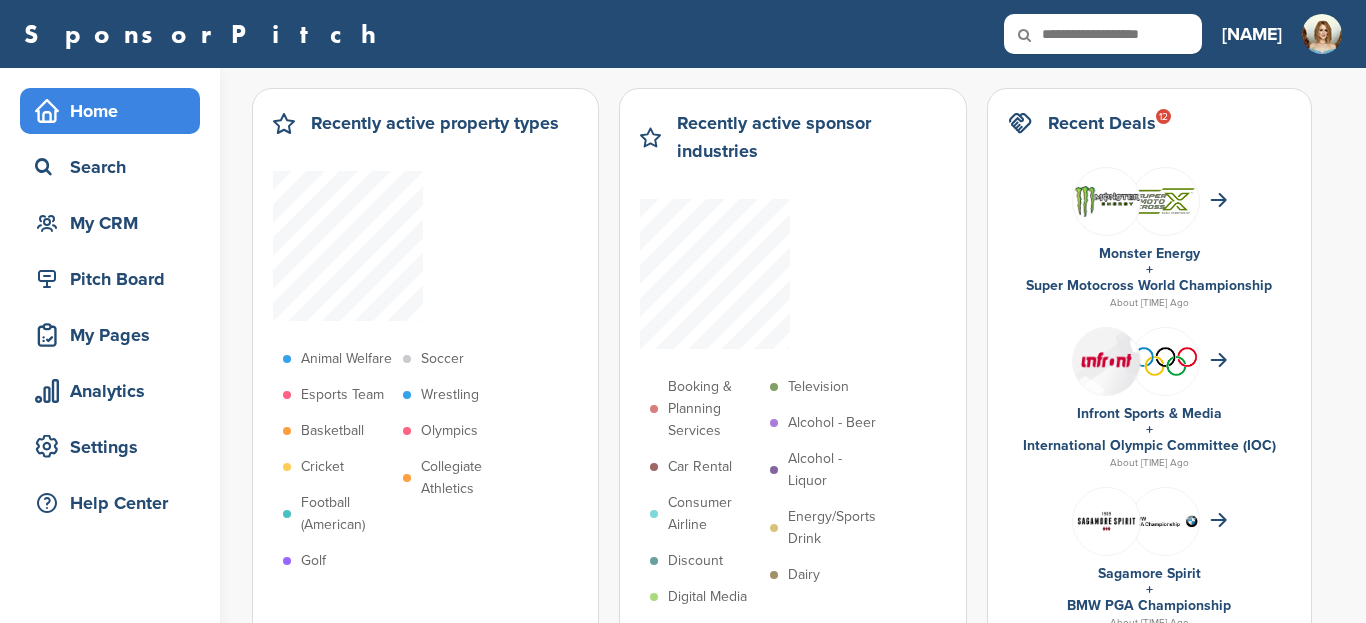 scroll, scrollTop: 0, scrollLeft: 0, axis: both 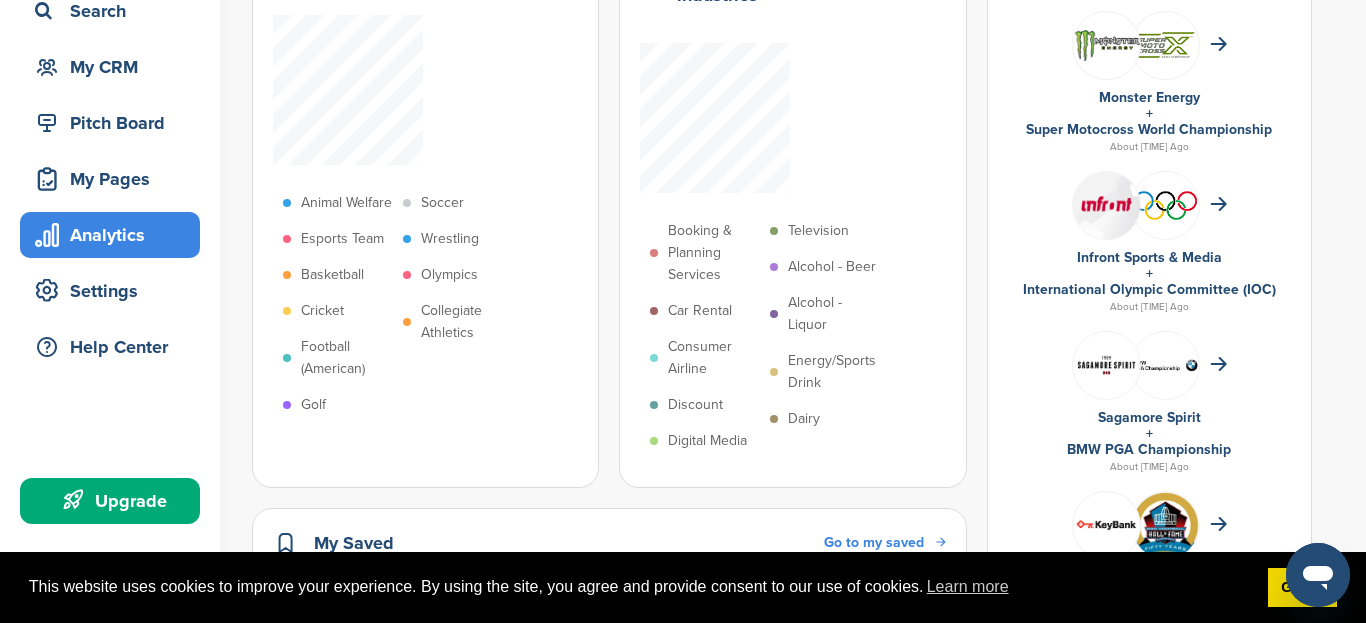 click on "Analytics" at bounding box center (115, 235) 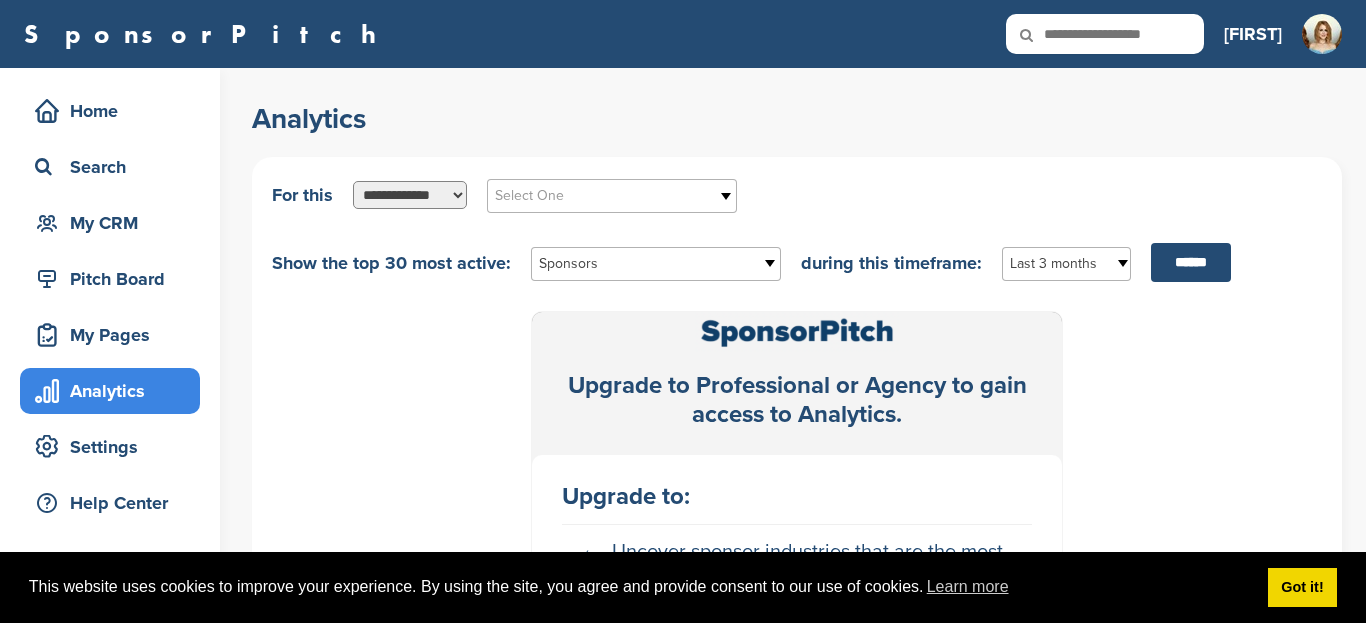 scroll, scrollTop: 0, scrollLeft: 0, axis: both 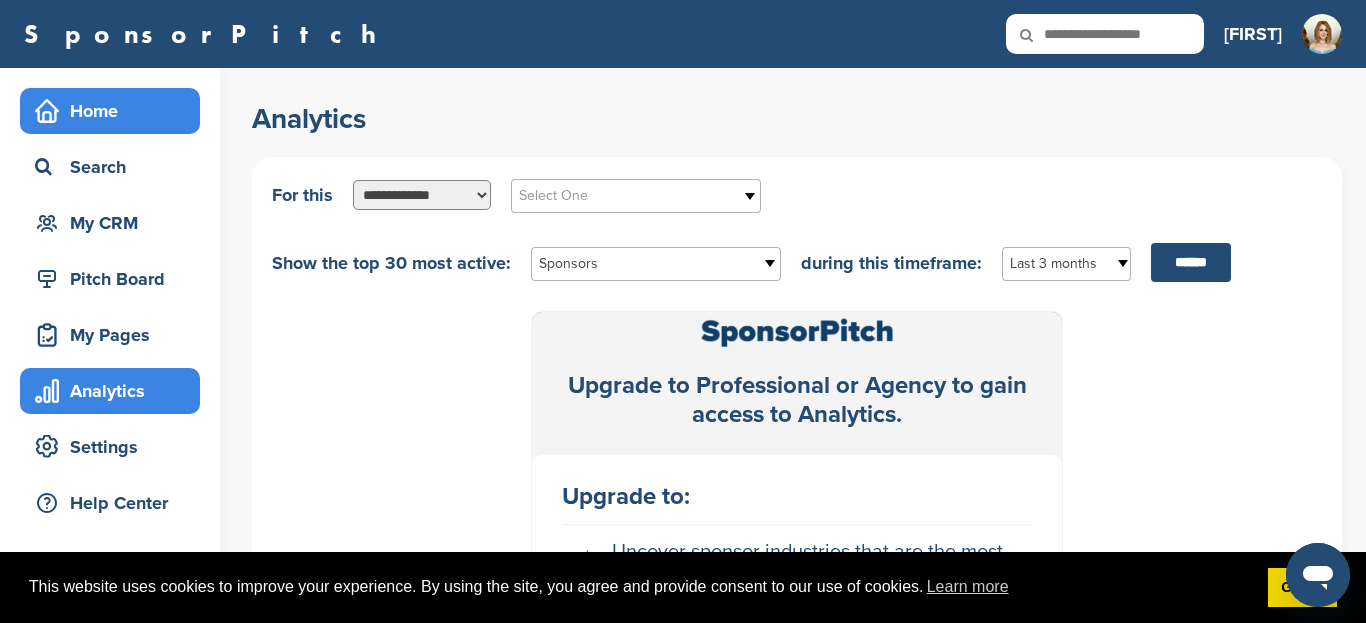click on "Home" at bounding box center (115, 111) 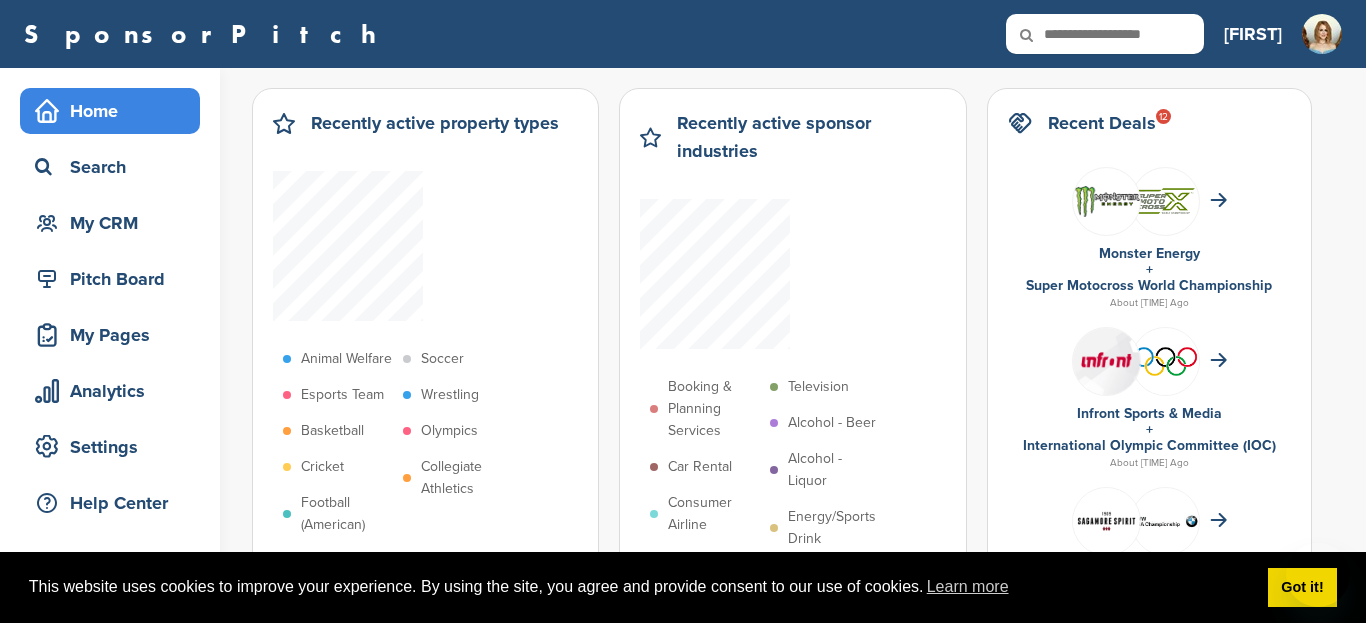 scroll, scrollTop: 0, scrollLeft: 0, axis: both 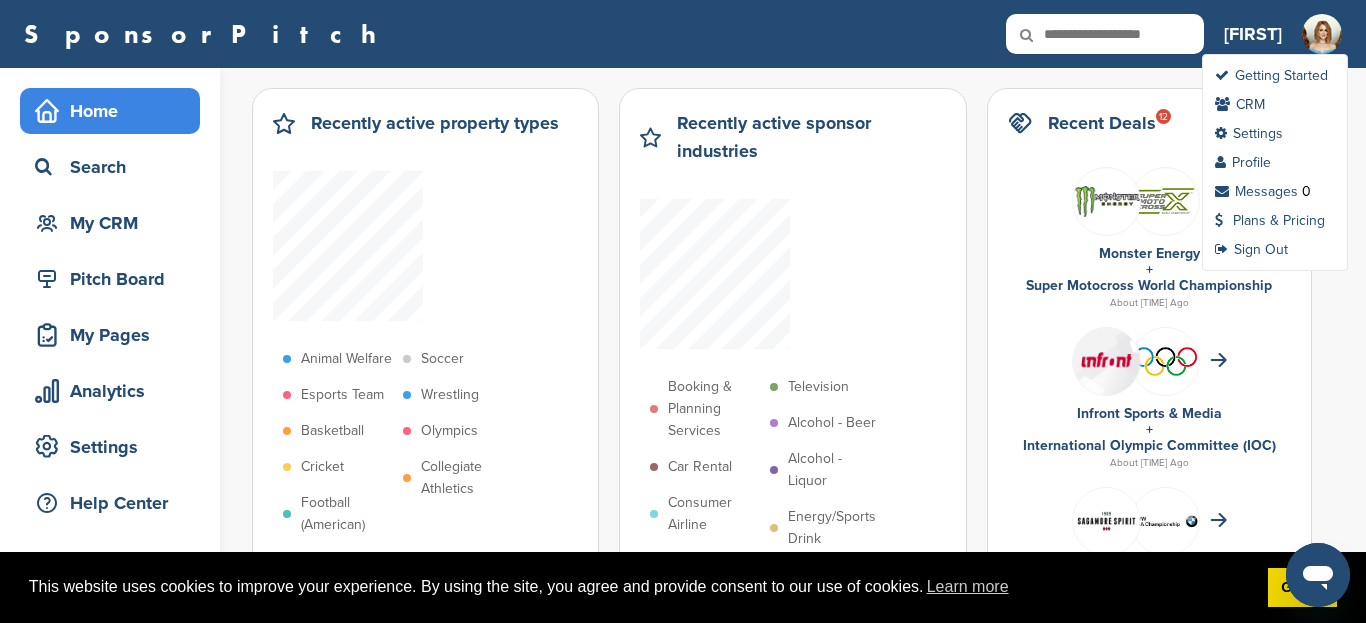 click at bounding box center [1322, 47] 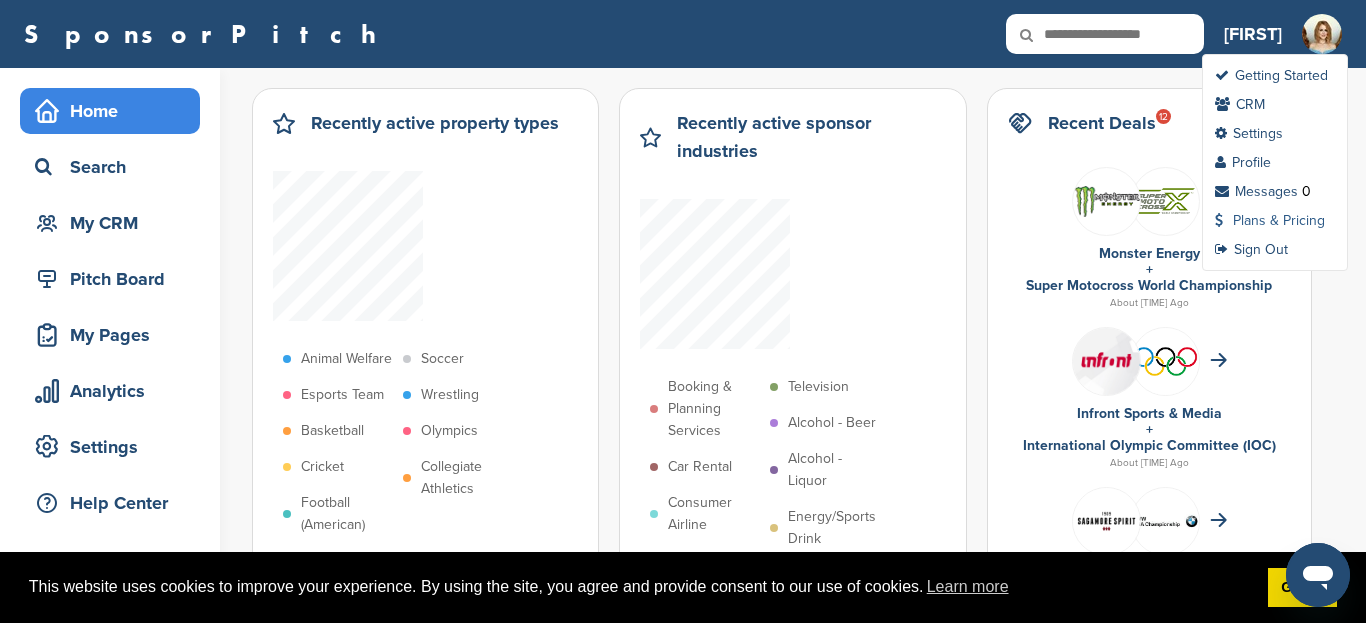 click on "Plans & Pricing" at bounding box center [1270, 220] 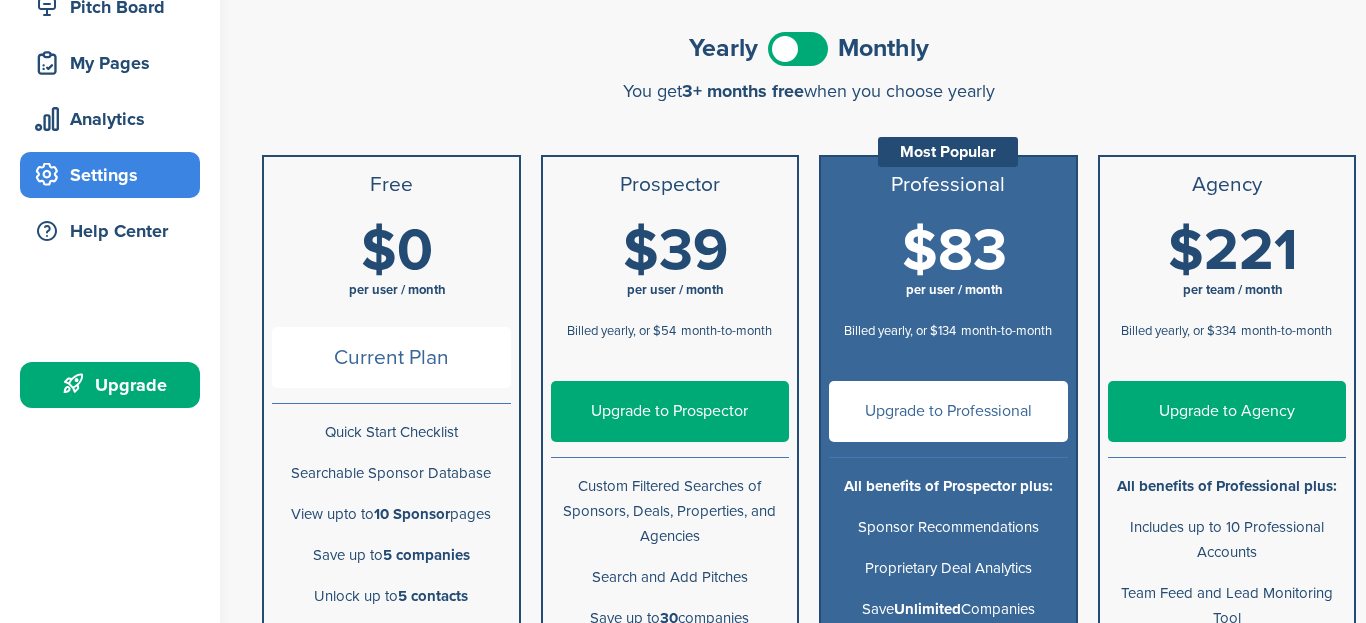 scroll, scrollTop: 363, scrollLeft: 0, axis: vertical 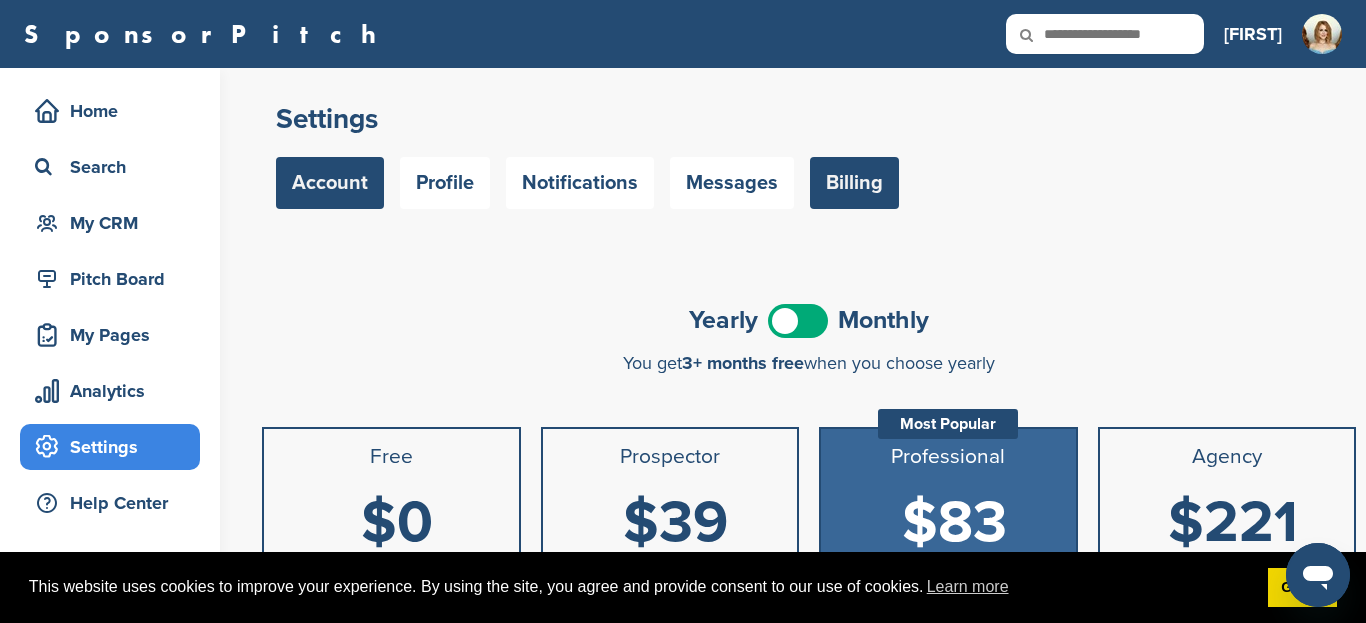 click on "Account" at bounding box center (330, 183) 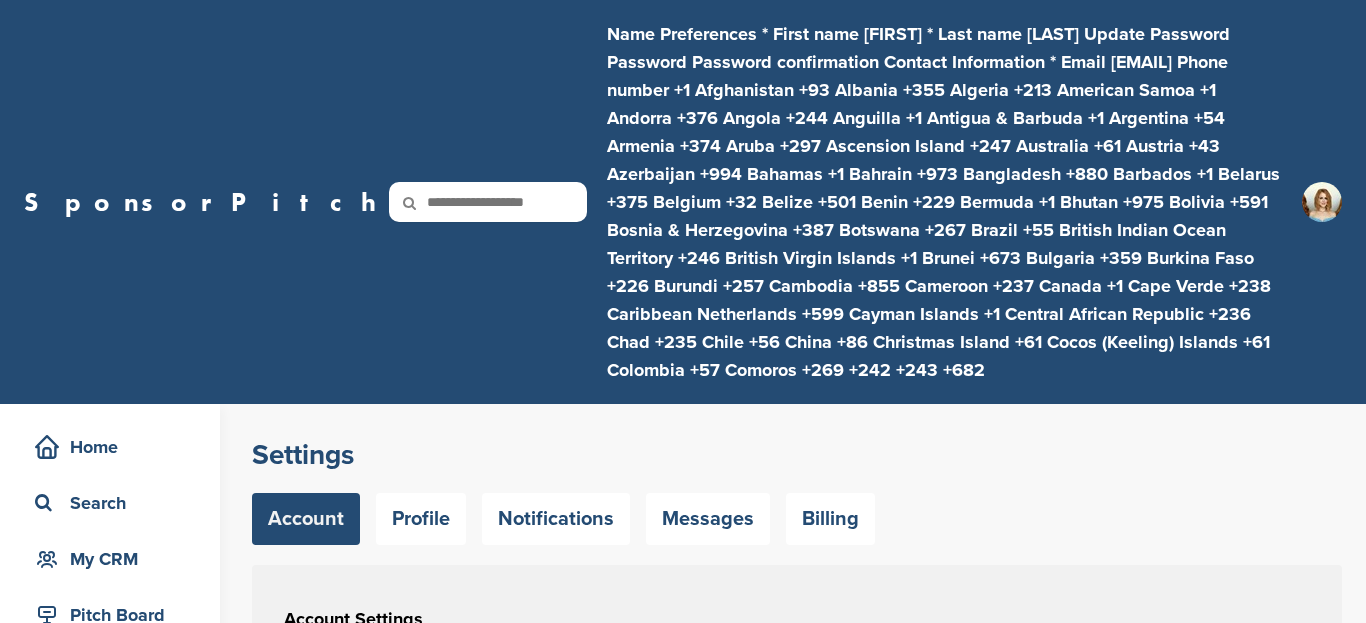 scroll, scrollTop: 0, scrollLeft: 0, axis: both 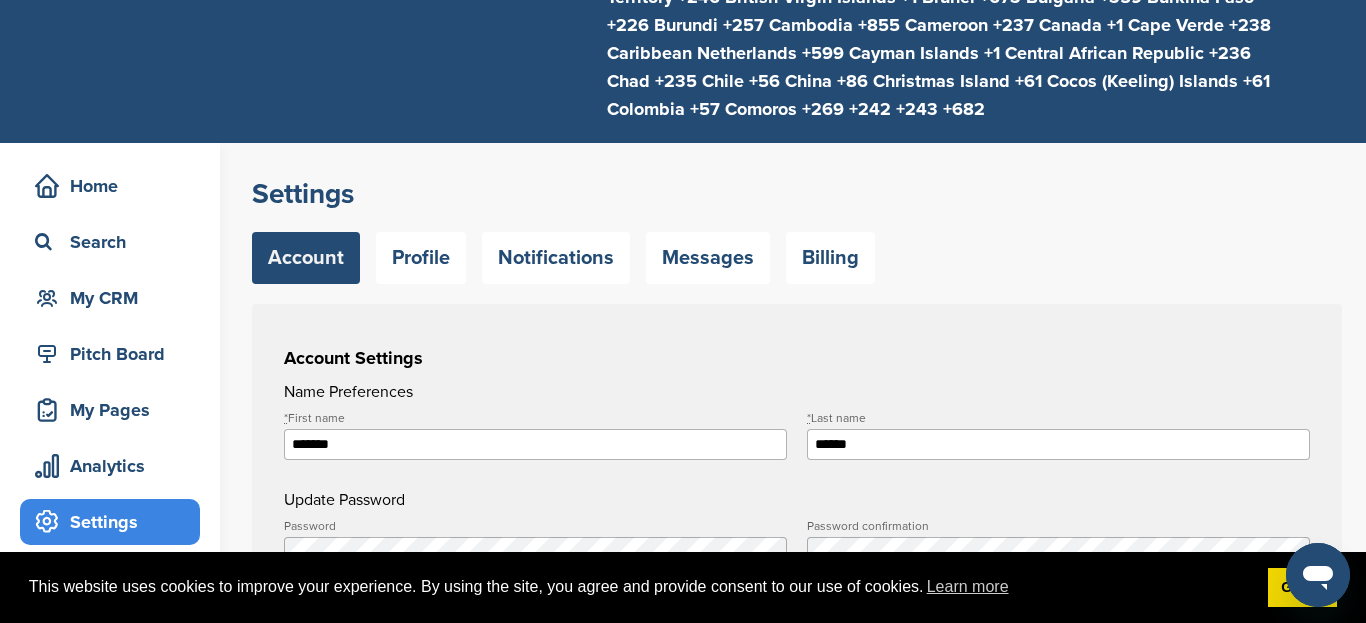 click on "**********" at bounding box center (536, 670) 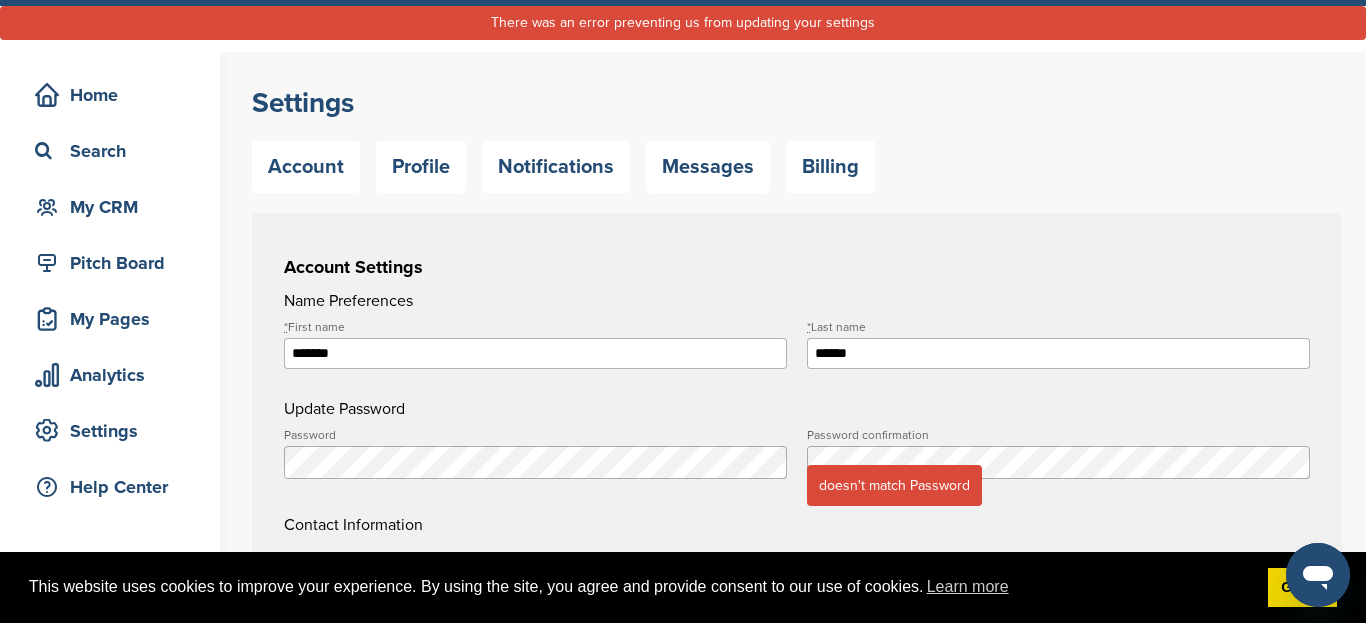 scroll, scrollTop: 600, scrollLeft: 0, axis: vertical 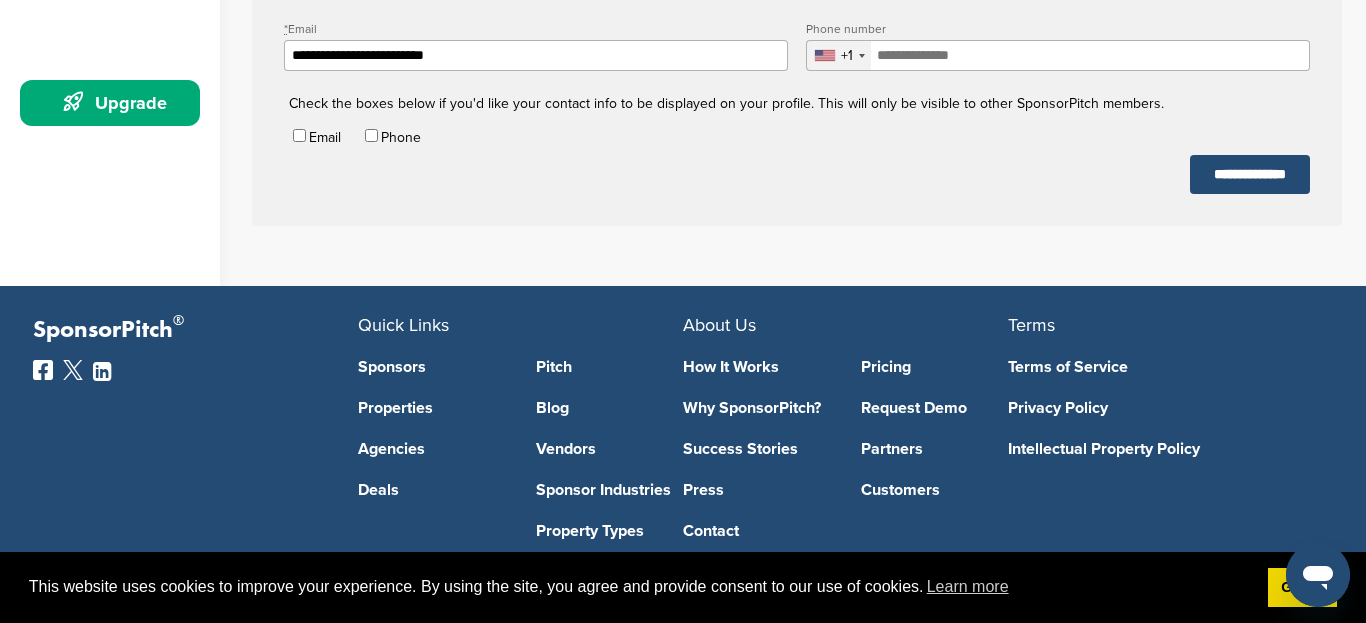 click on "Phone number" at bounding box center [1058, 55] 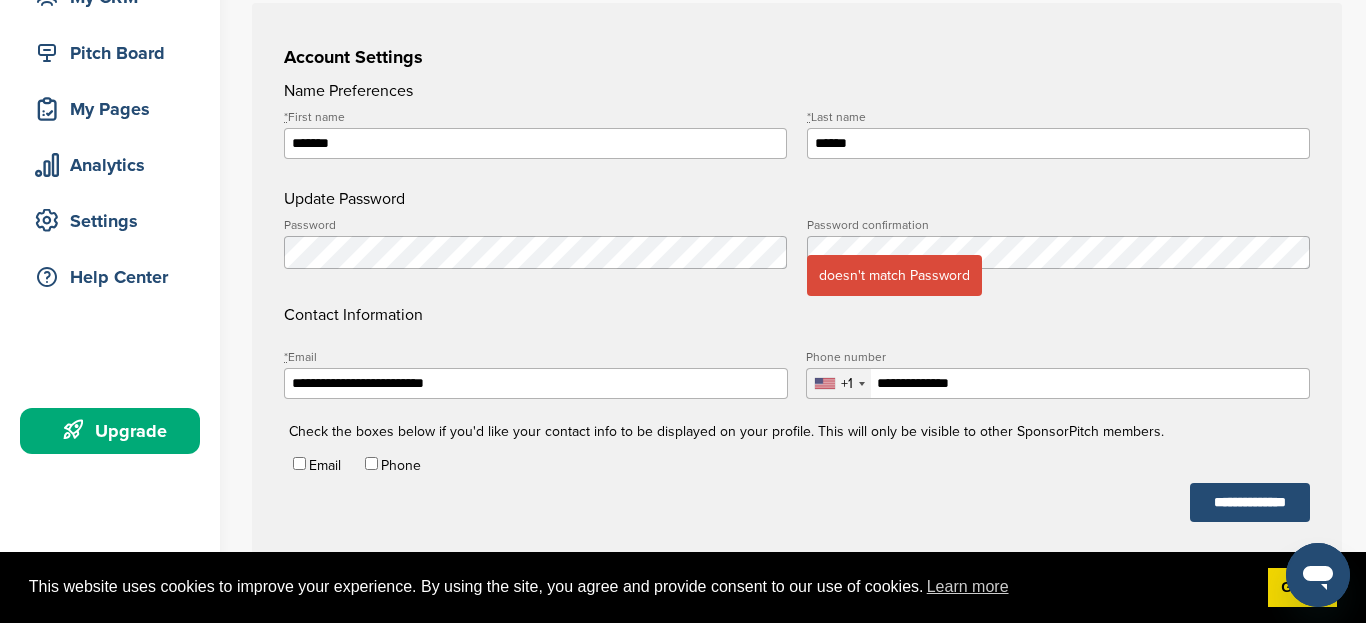 scroll, scrollTop: 393, scrollLeft: 0, axis: vertical 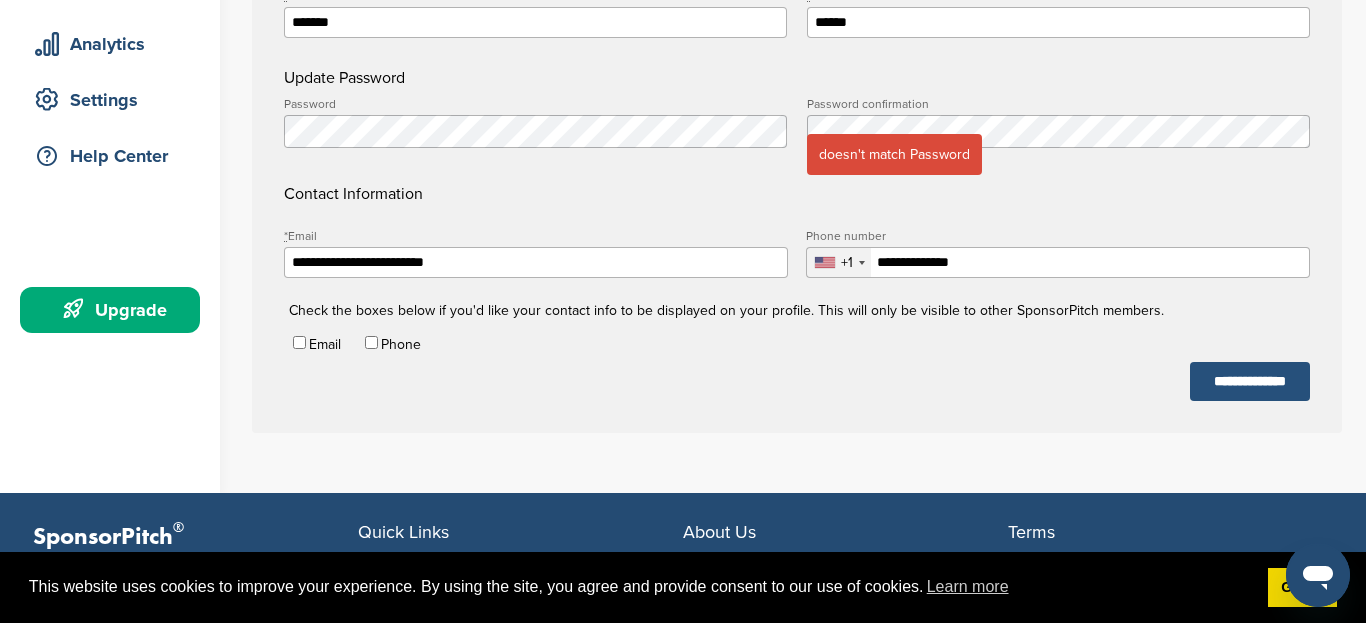 click on "**********" at bounding box center [1250, 381] 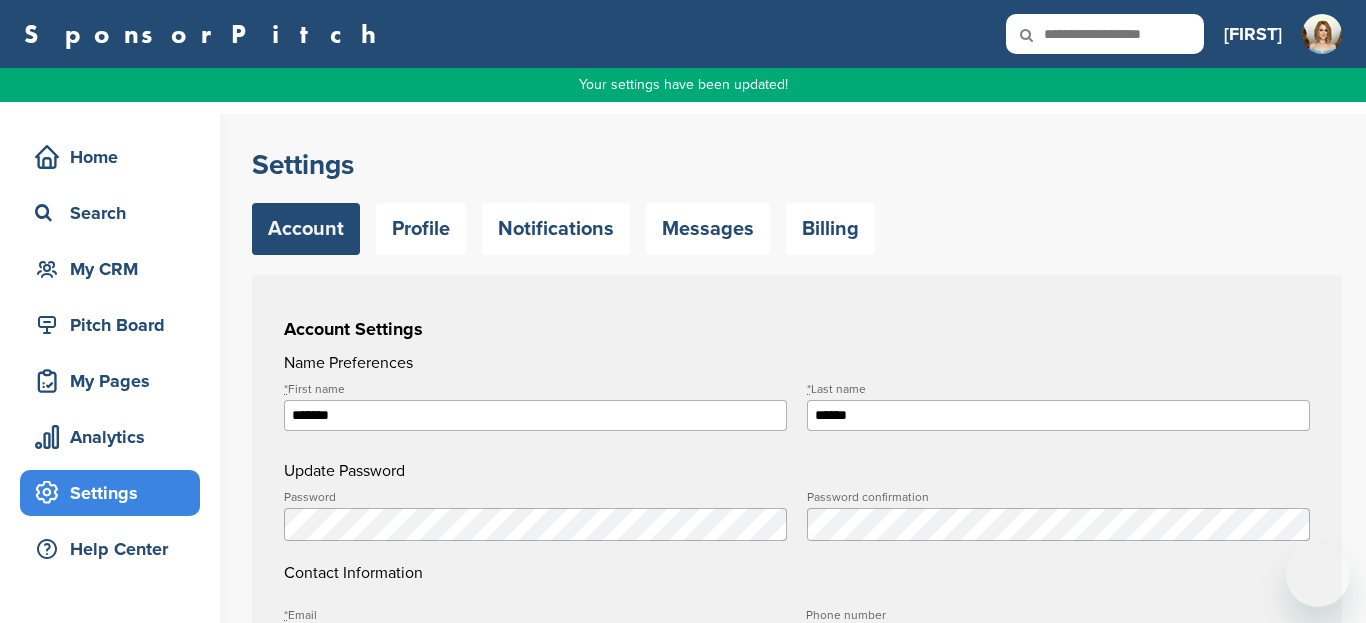 scroll, scrollTop: 0, scrollLeft: 0, axis: both 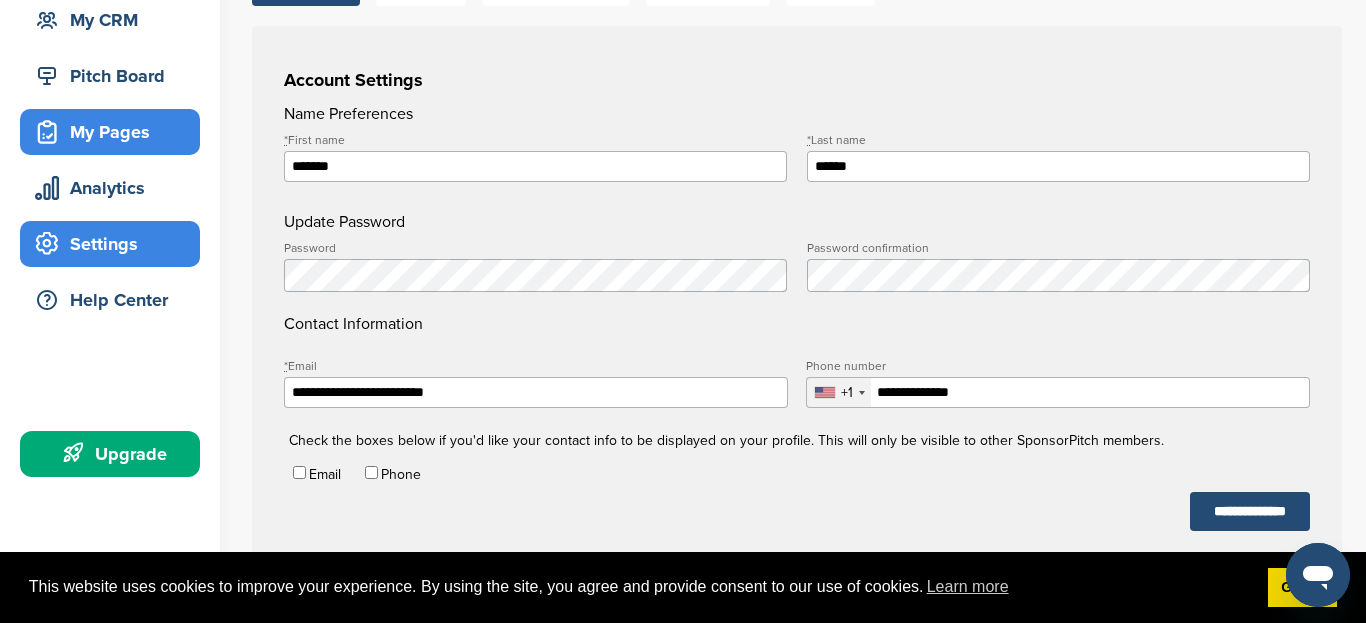 click on "My Pages" at bounding box center [115, 132] 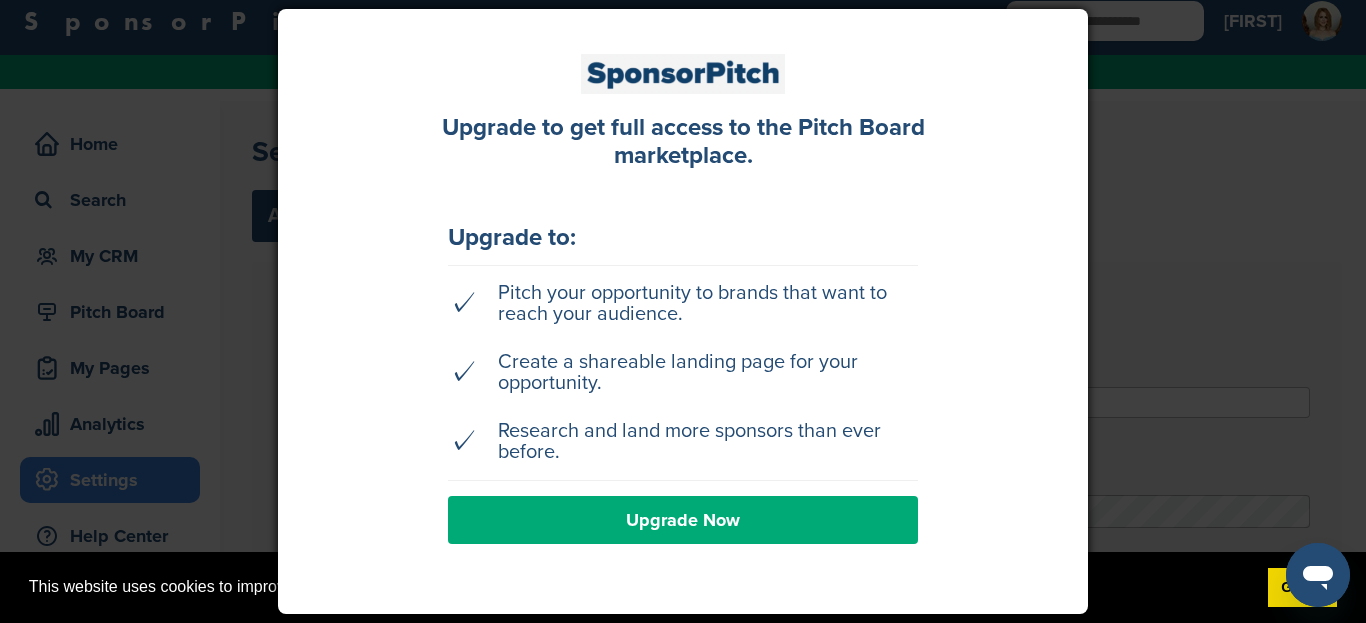 scroll, scrollTop: 0, scrollLeft: 0, axis: both 